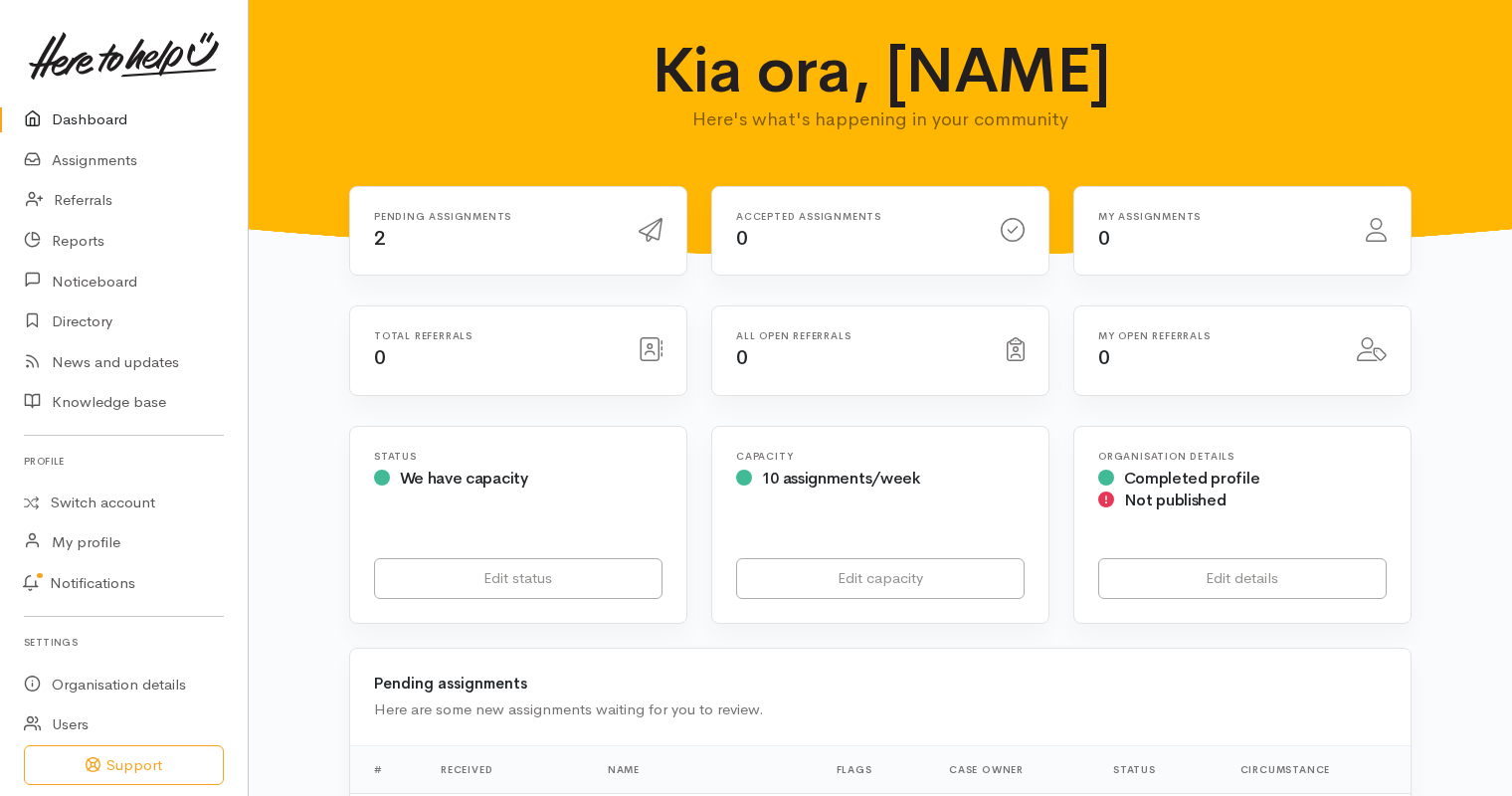 scroll, scrollTop: 0, scrollLeft: 0, axis: both 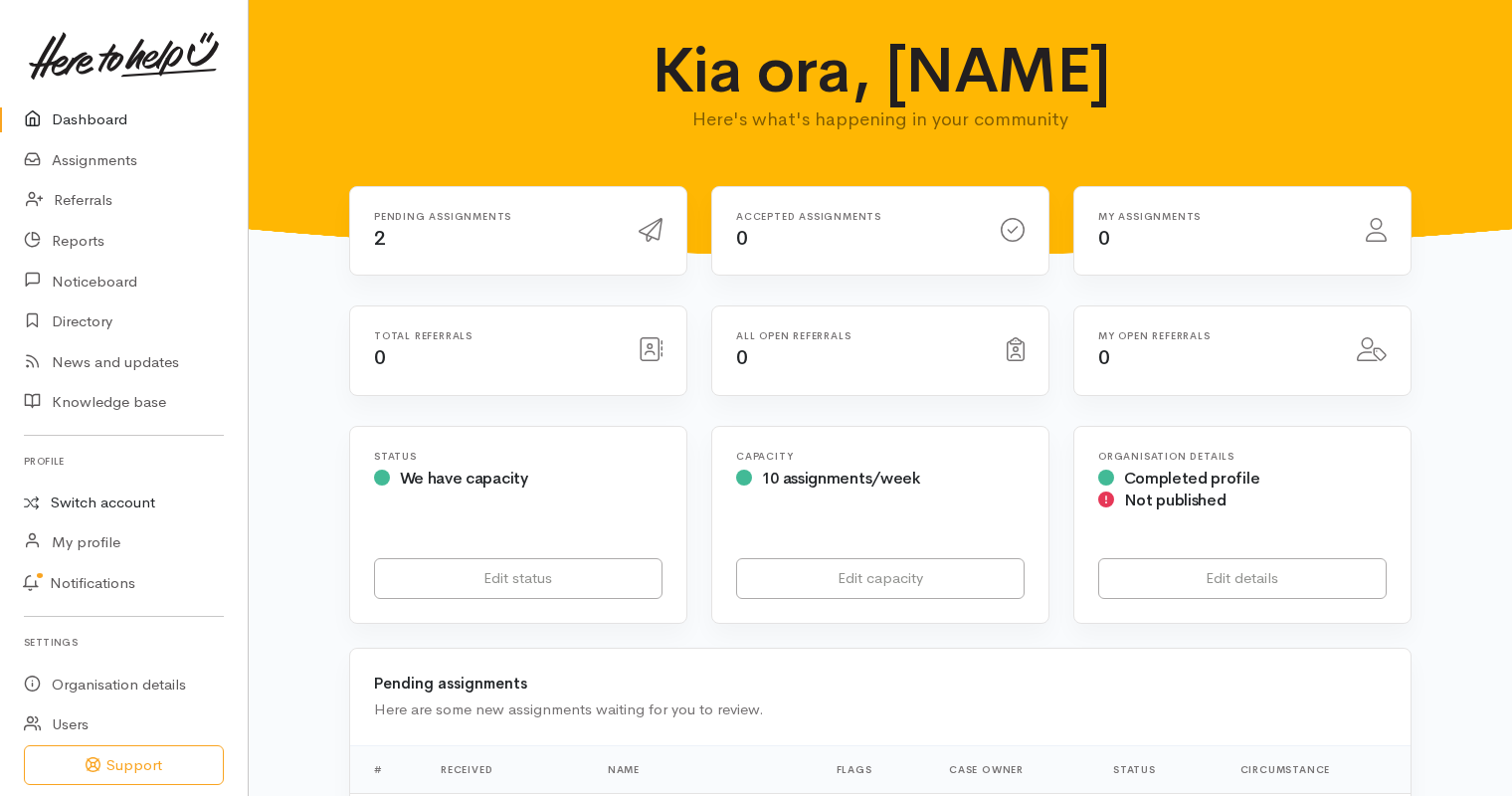 click on "Switch account" at bounding box center [123, 502] 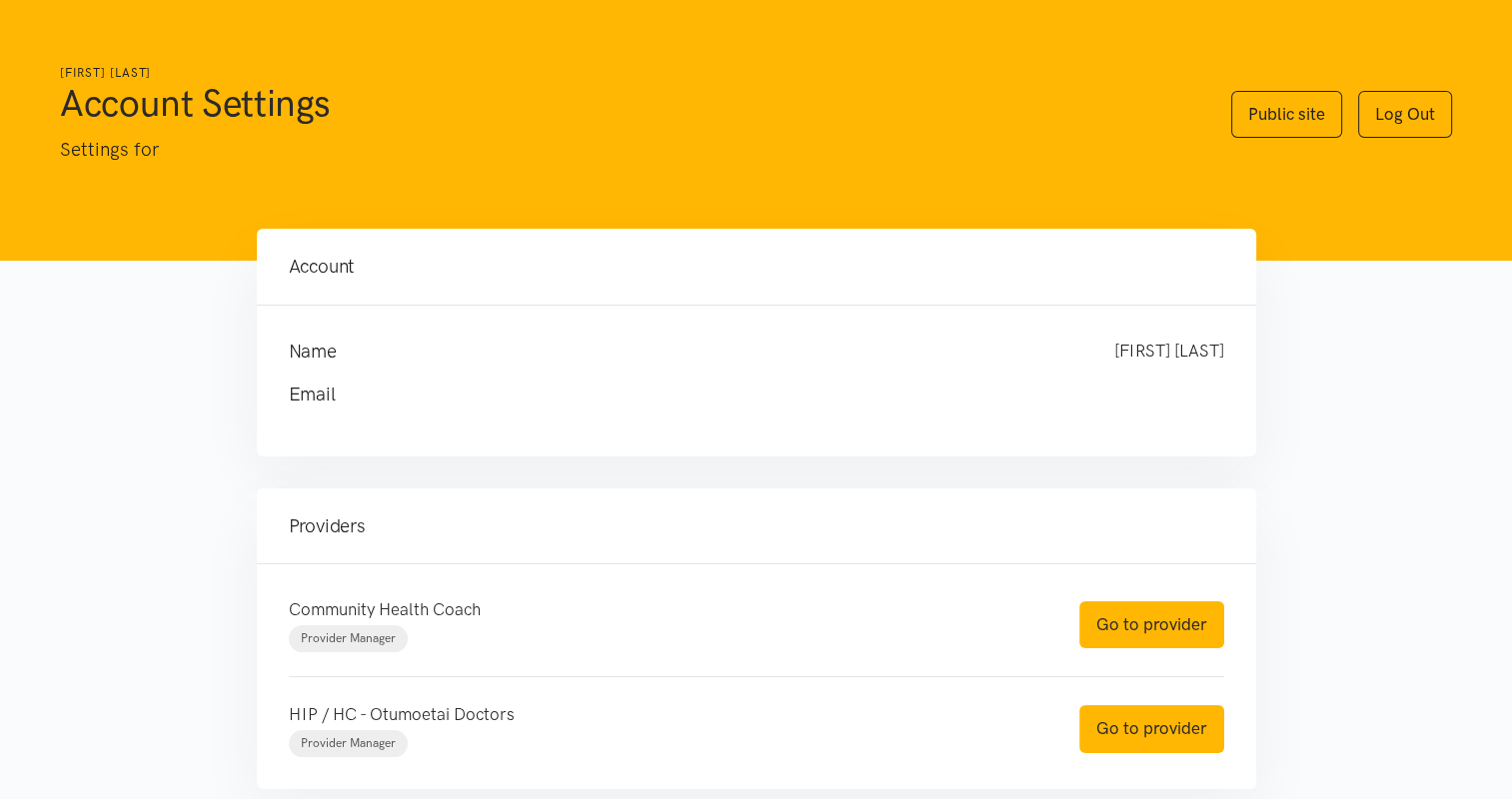 scroll, scrollTop: 118, scrollLeft: 0, axis: vertical 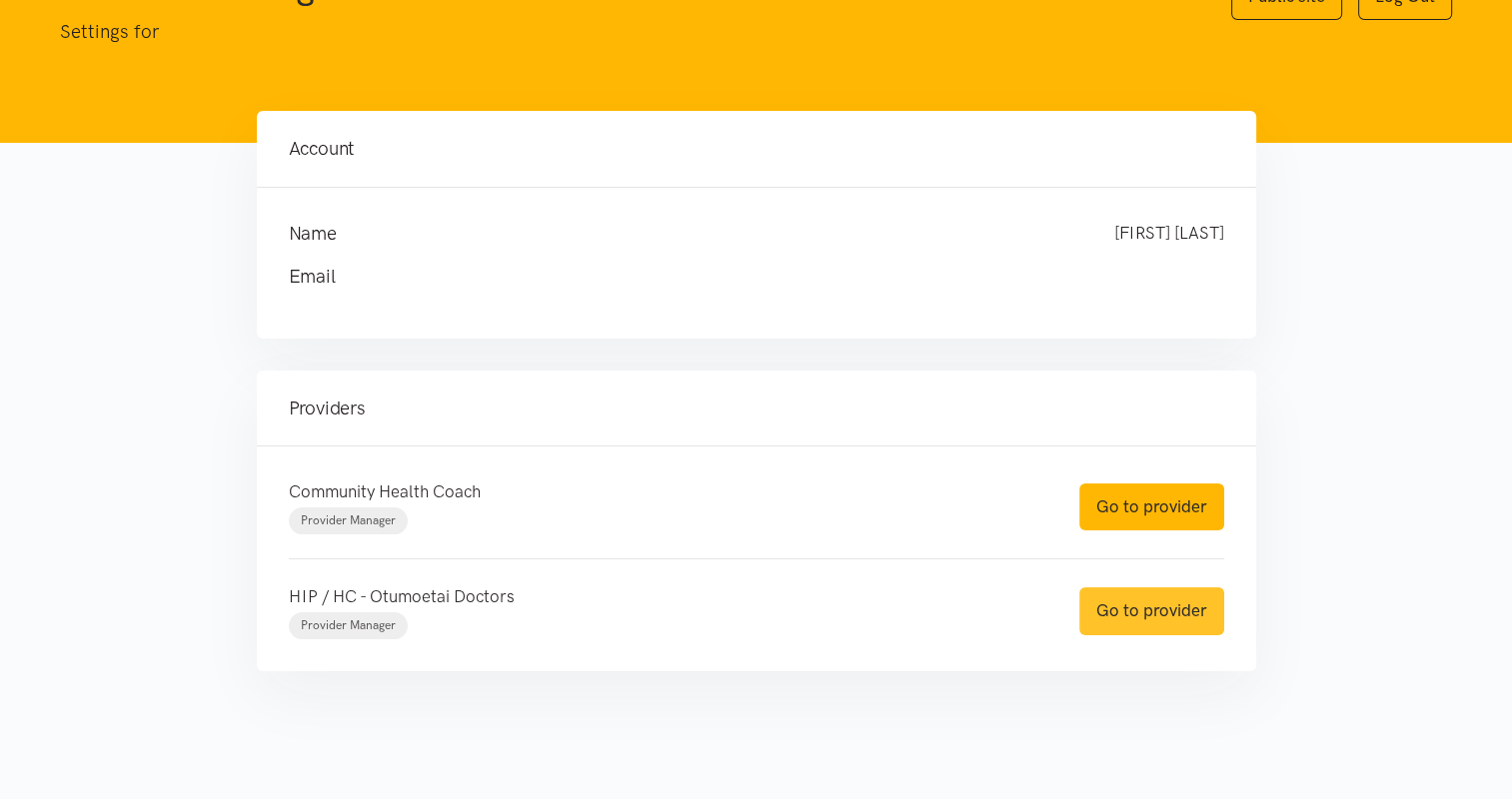 click on "Go to provider" at bounding box center [1151, 610] 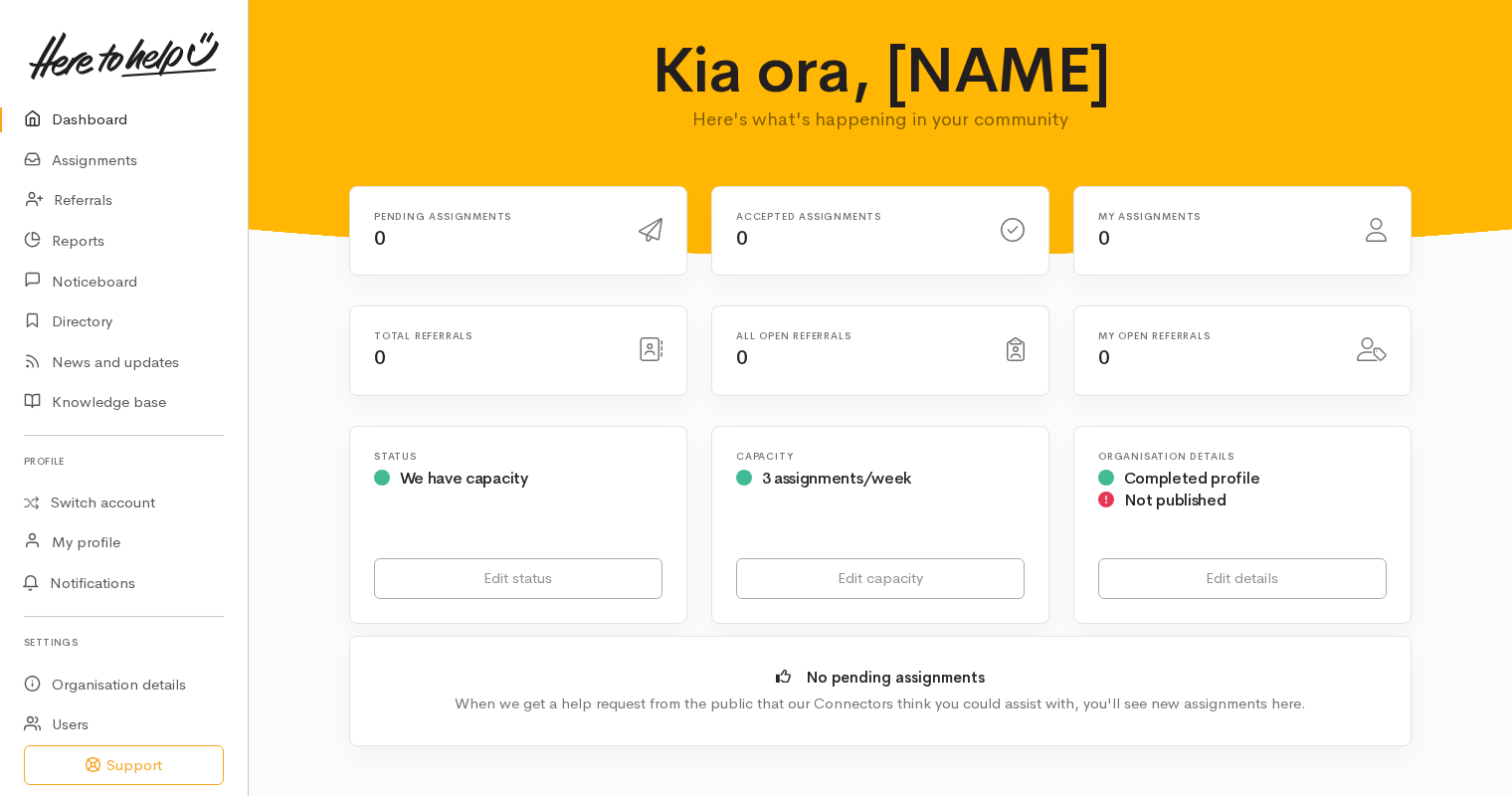 scroll, scrollTop: 0, scrollLeft: 0, axis: both 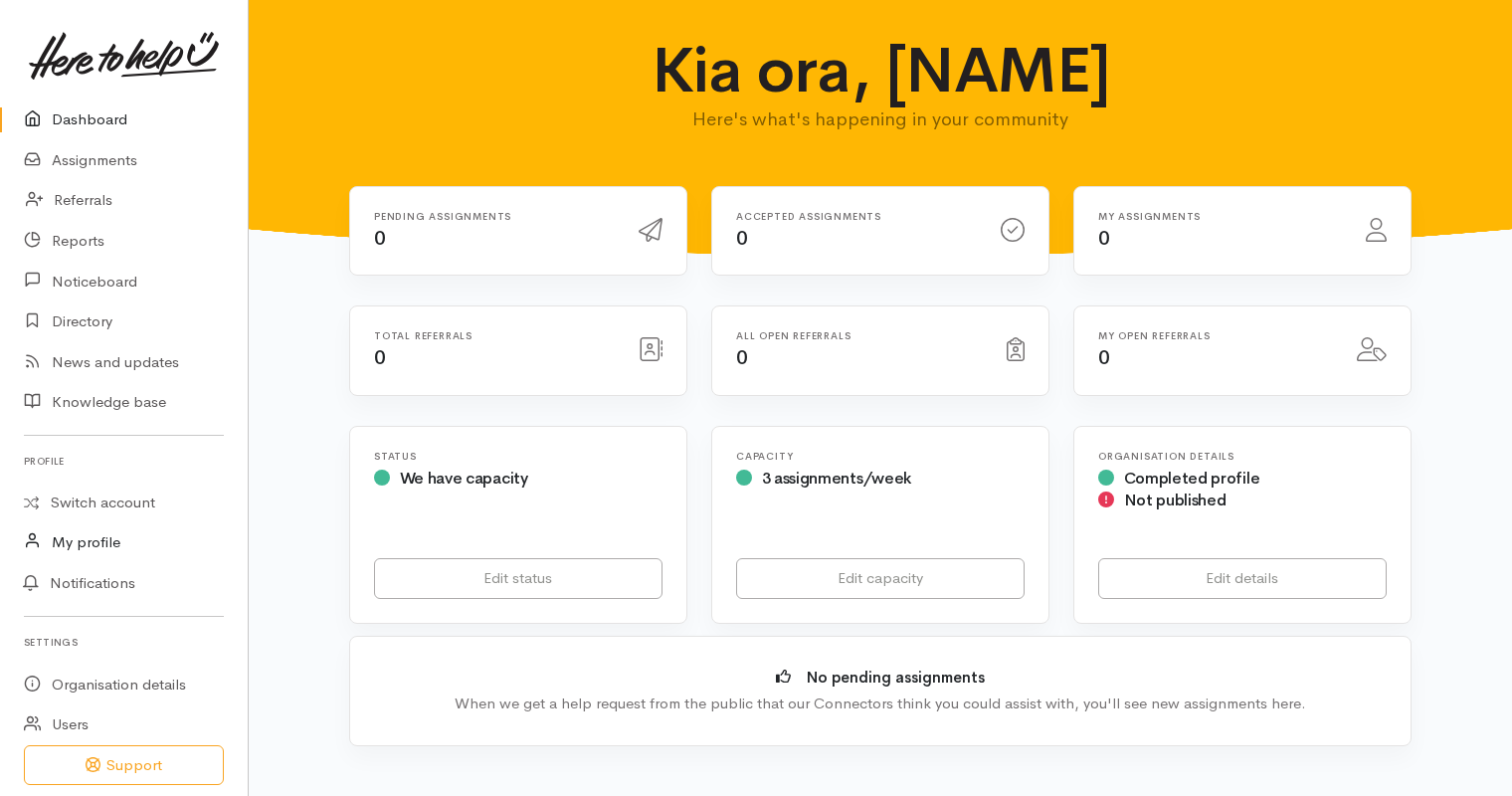click on "My profile" at bounding box center [123, 541] 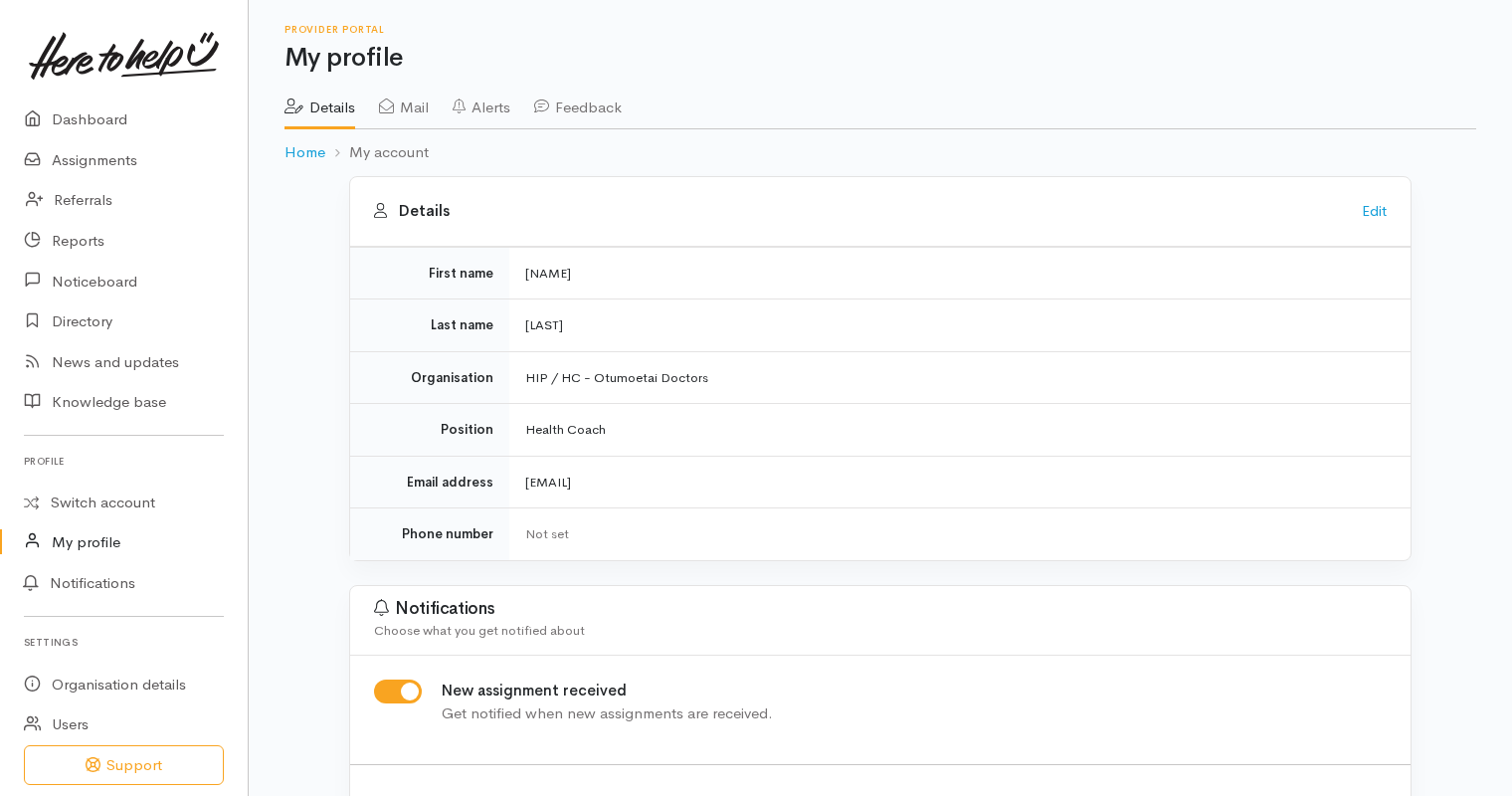 scroll, scrollTop: 0, scrollLeft: 0, axis: both 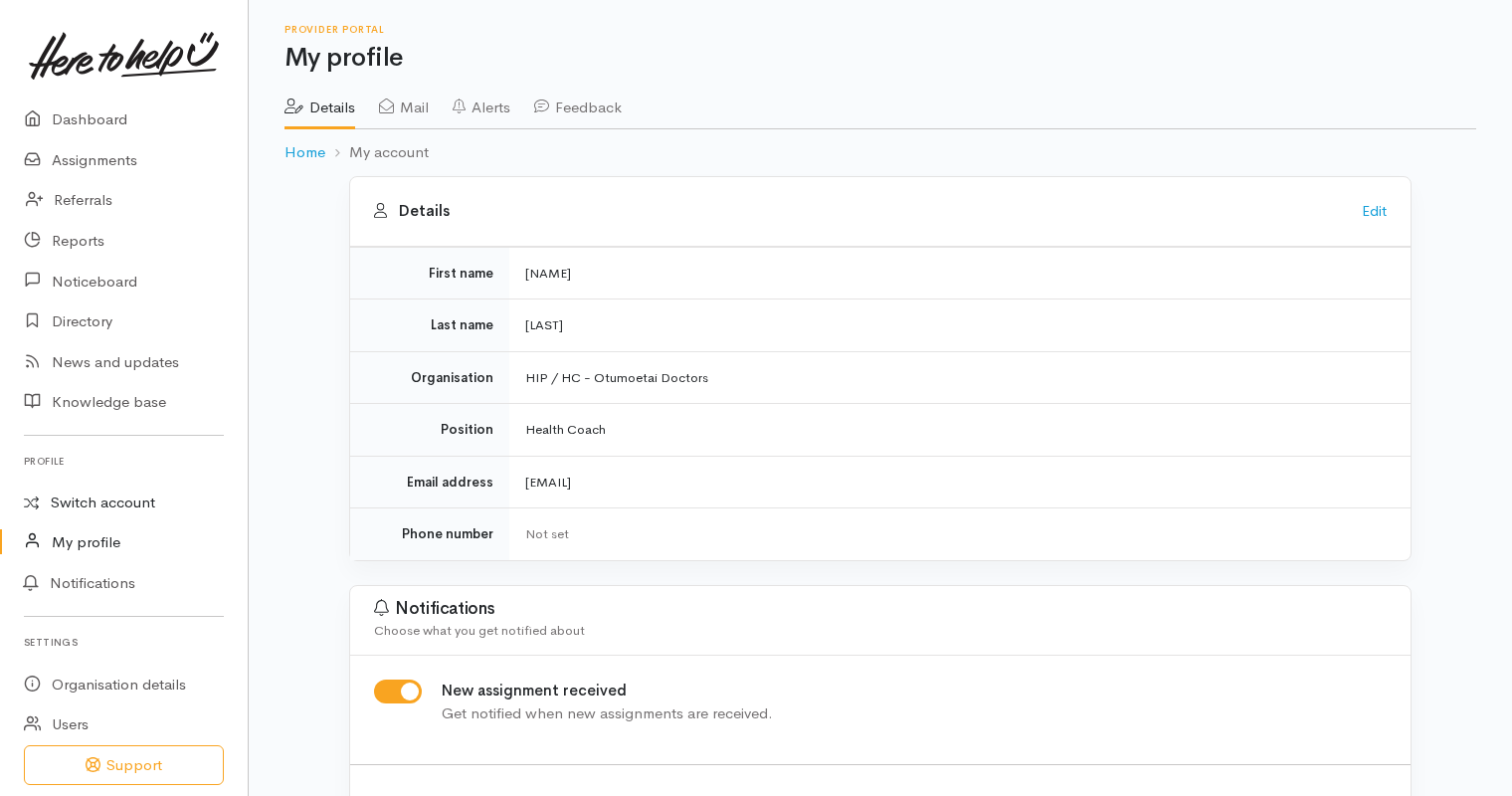click on "Switch account" at bounding box center (123, 502) 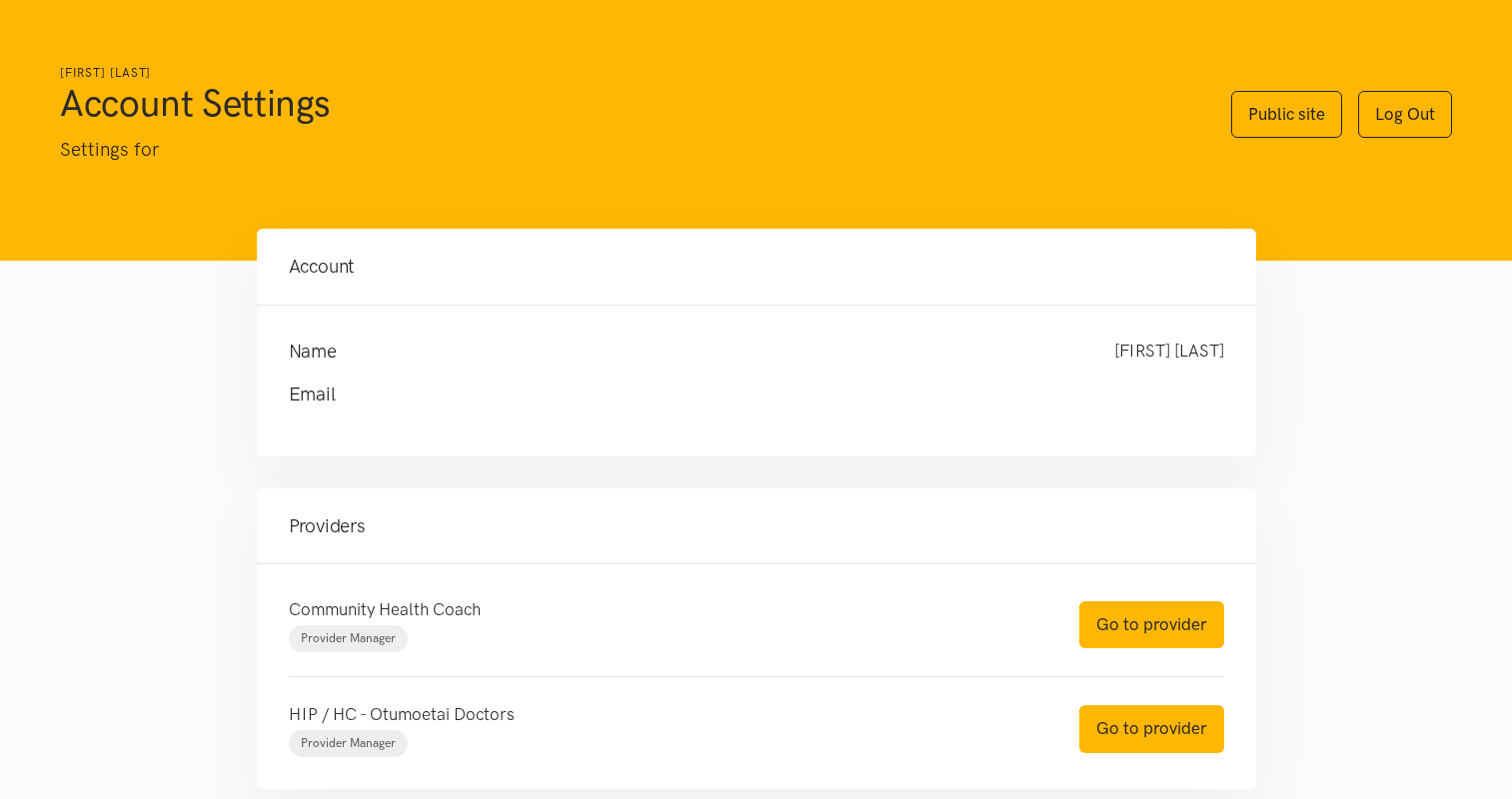 scroll, scrollTop: 0, scrollLeft: 0, axis: both 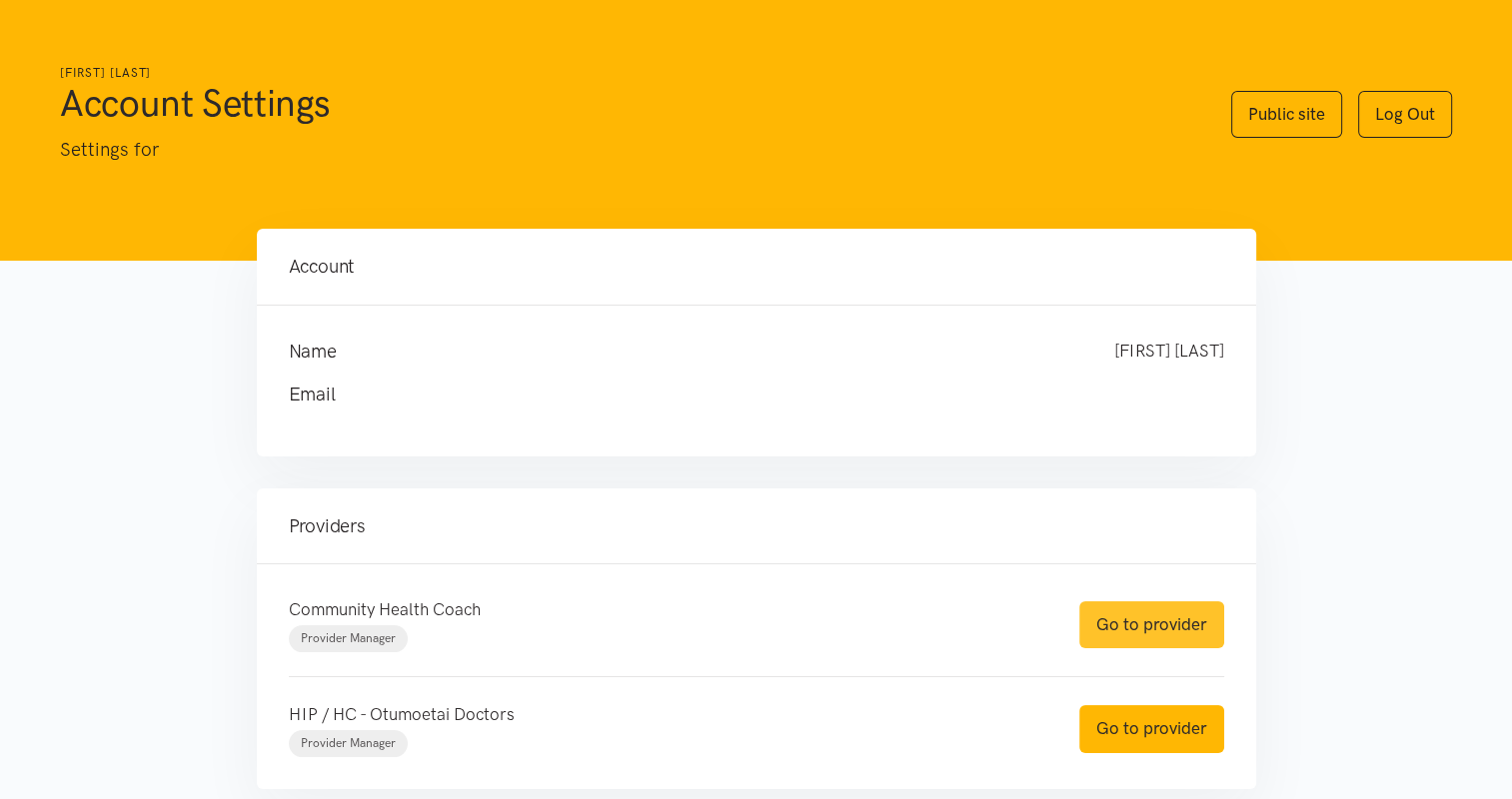 click on "Go to provider" at bounding box center (1151, 624) 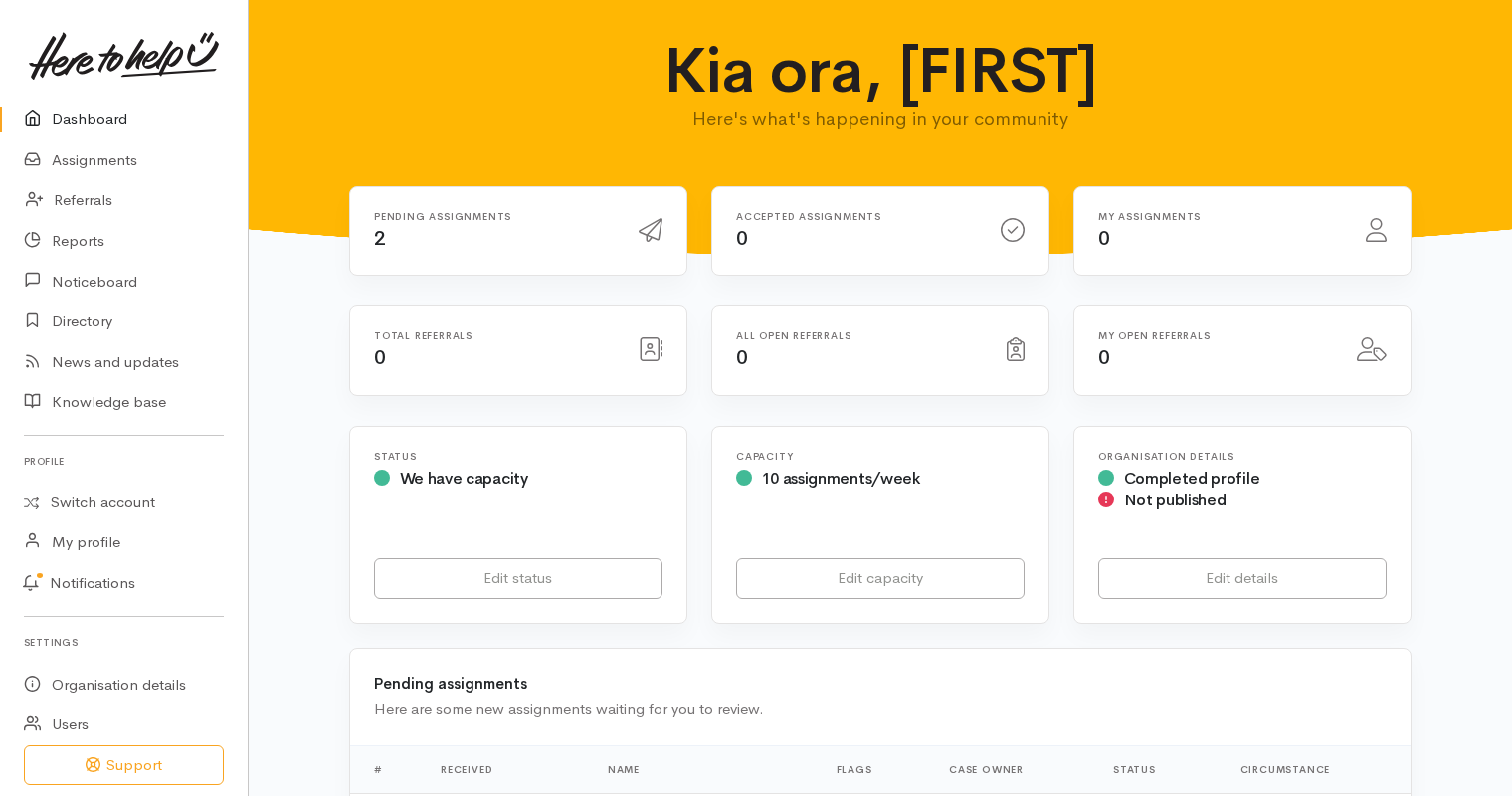 scroll, scrollTop: 0, scrollLeft: 0, axis: both 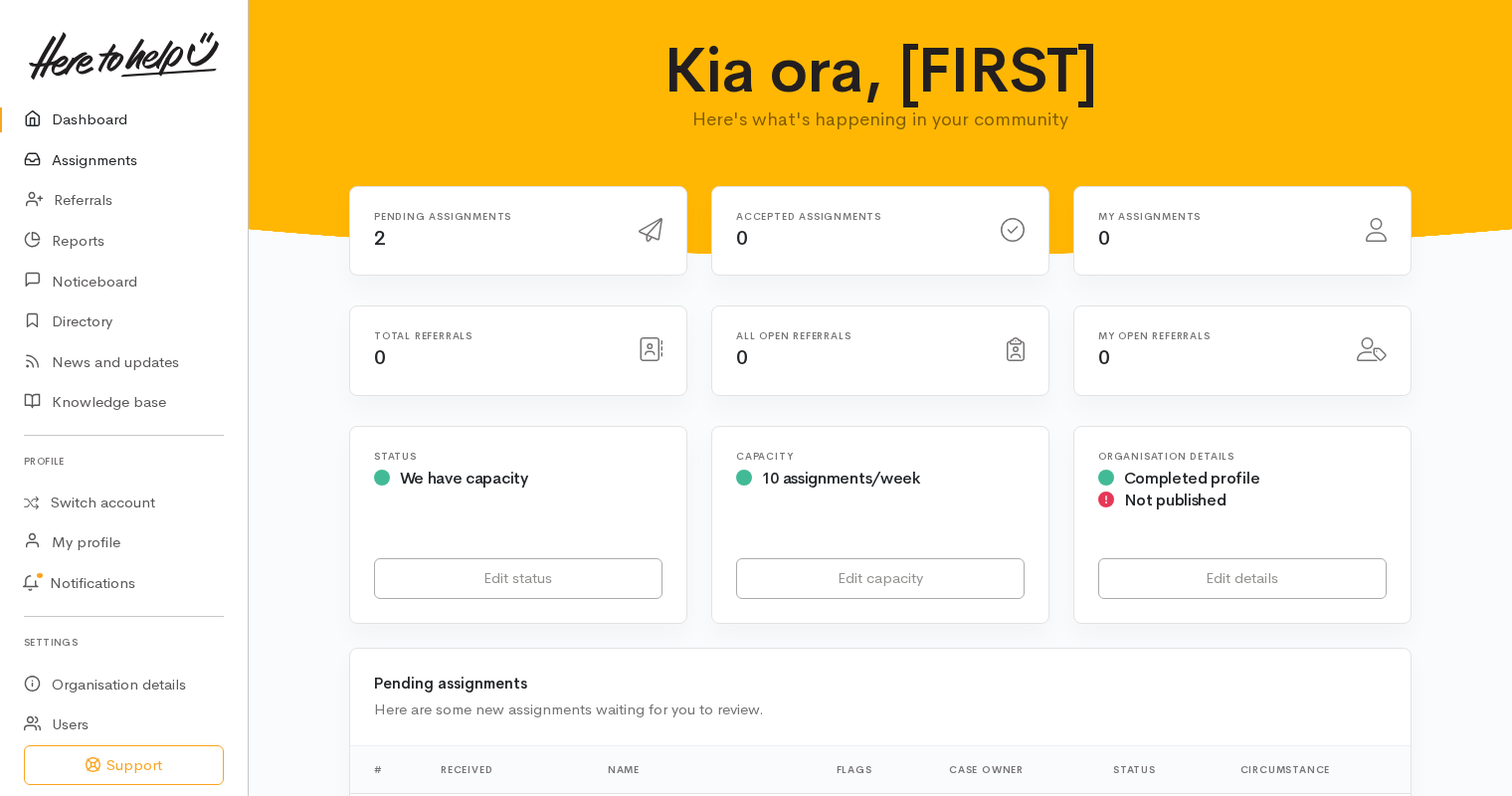 click on "Assignments" at bounding box center (123, 160) 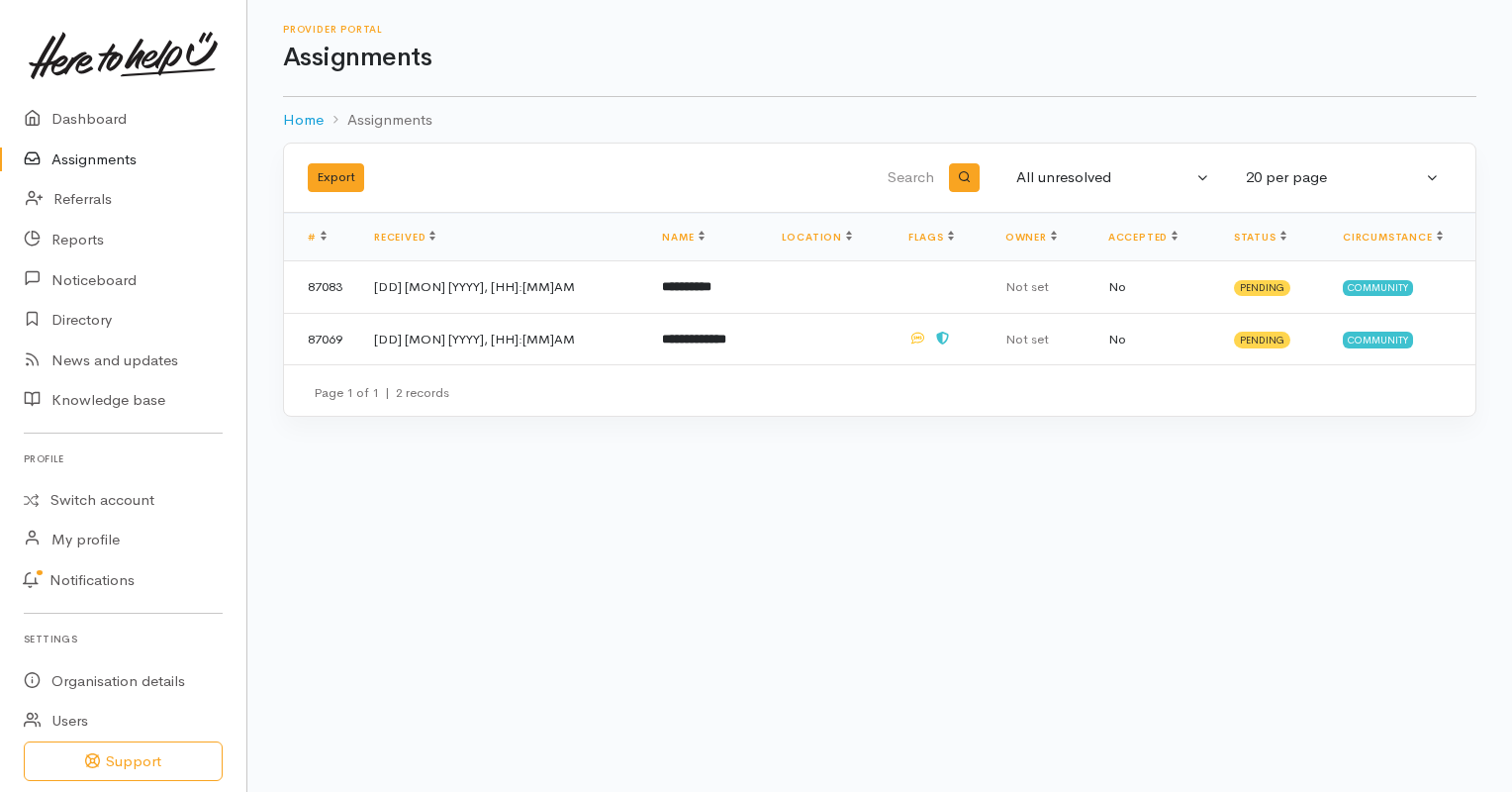 scroll, scrollTop: 0, scrollLeft: 0, axis: both 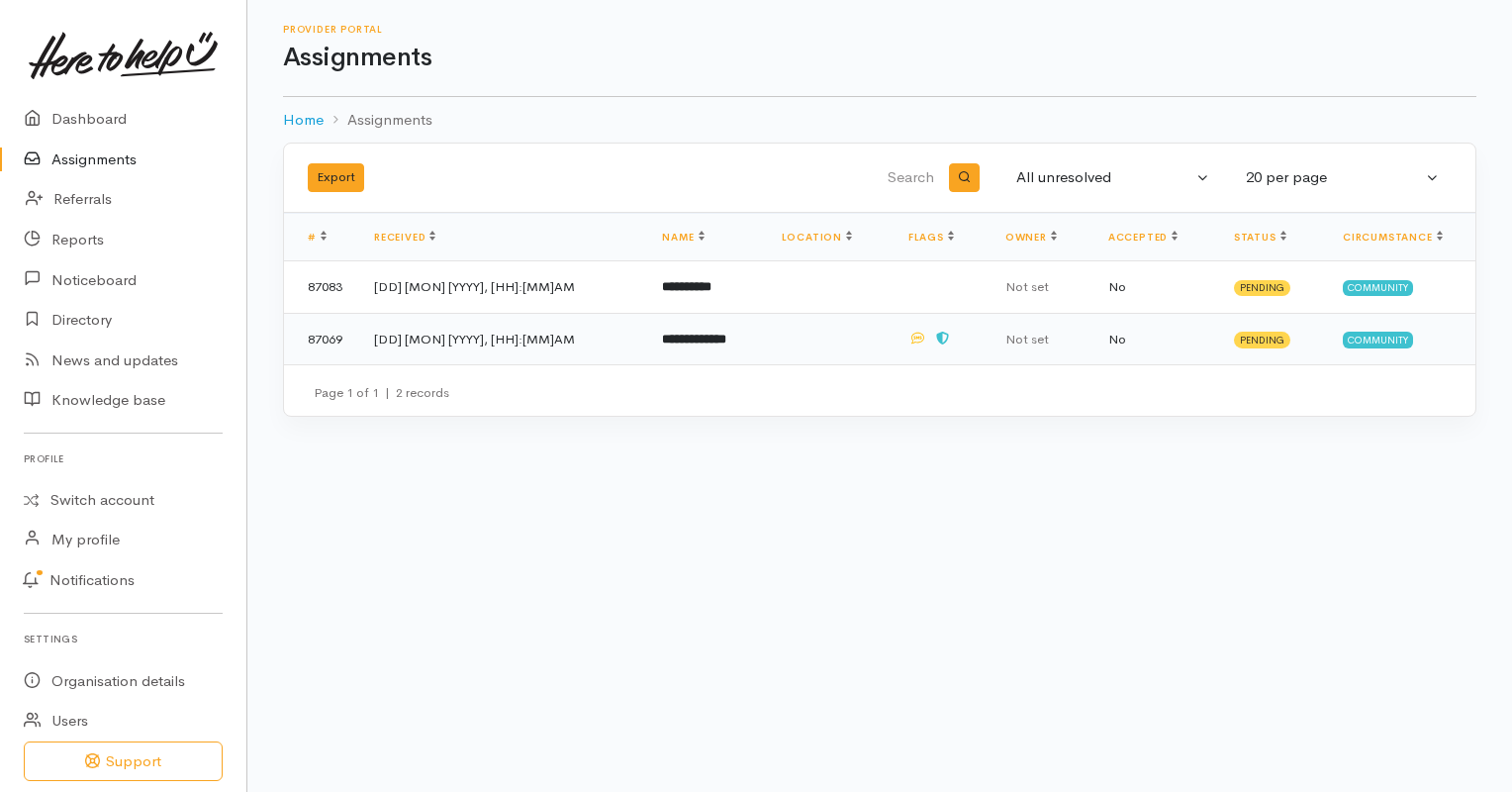 click on "**********" at bounding box center (694, 339) 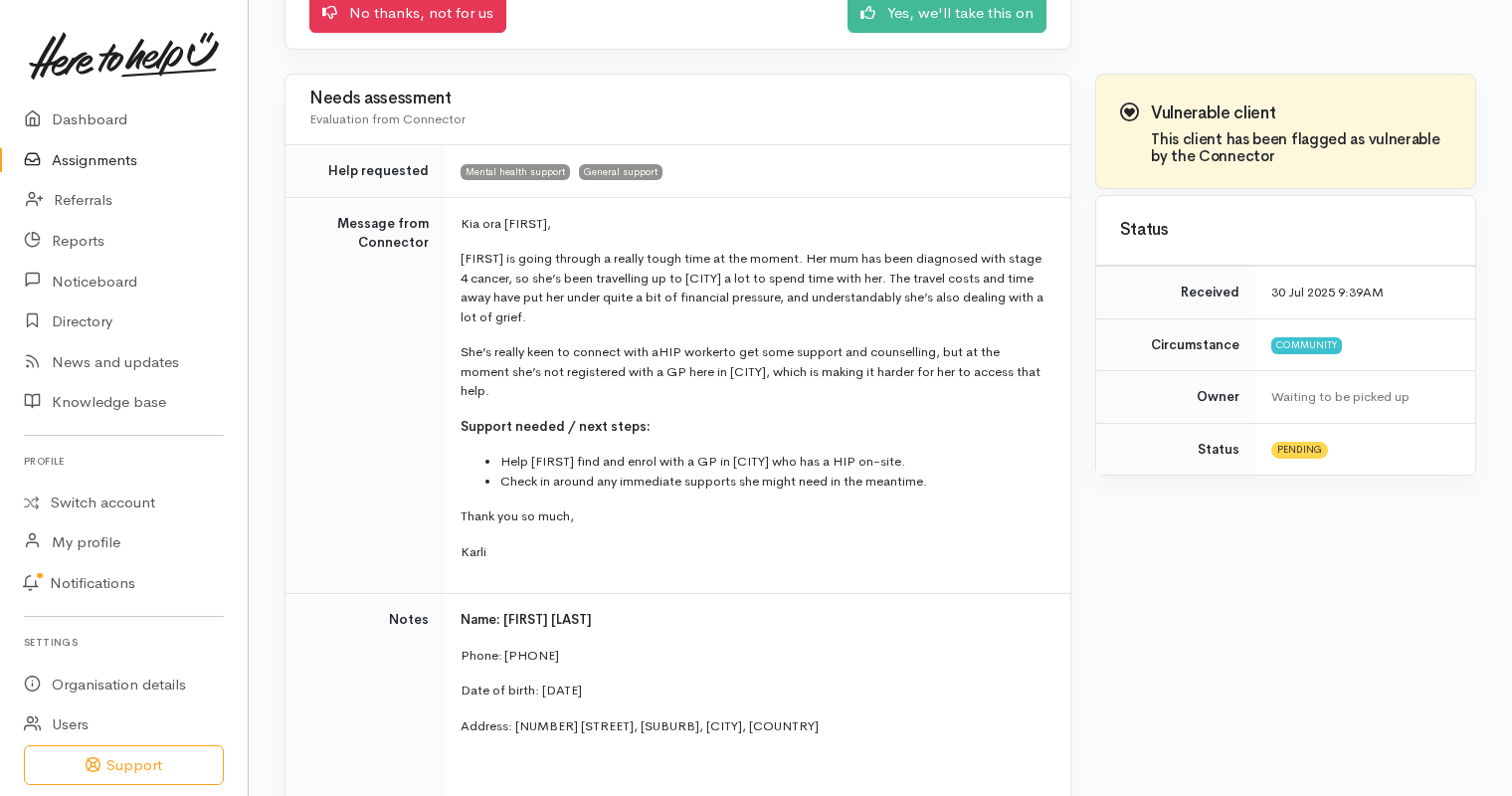 scroll, scrollTop: 352, scrollLeft: 0, axis: vertical 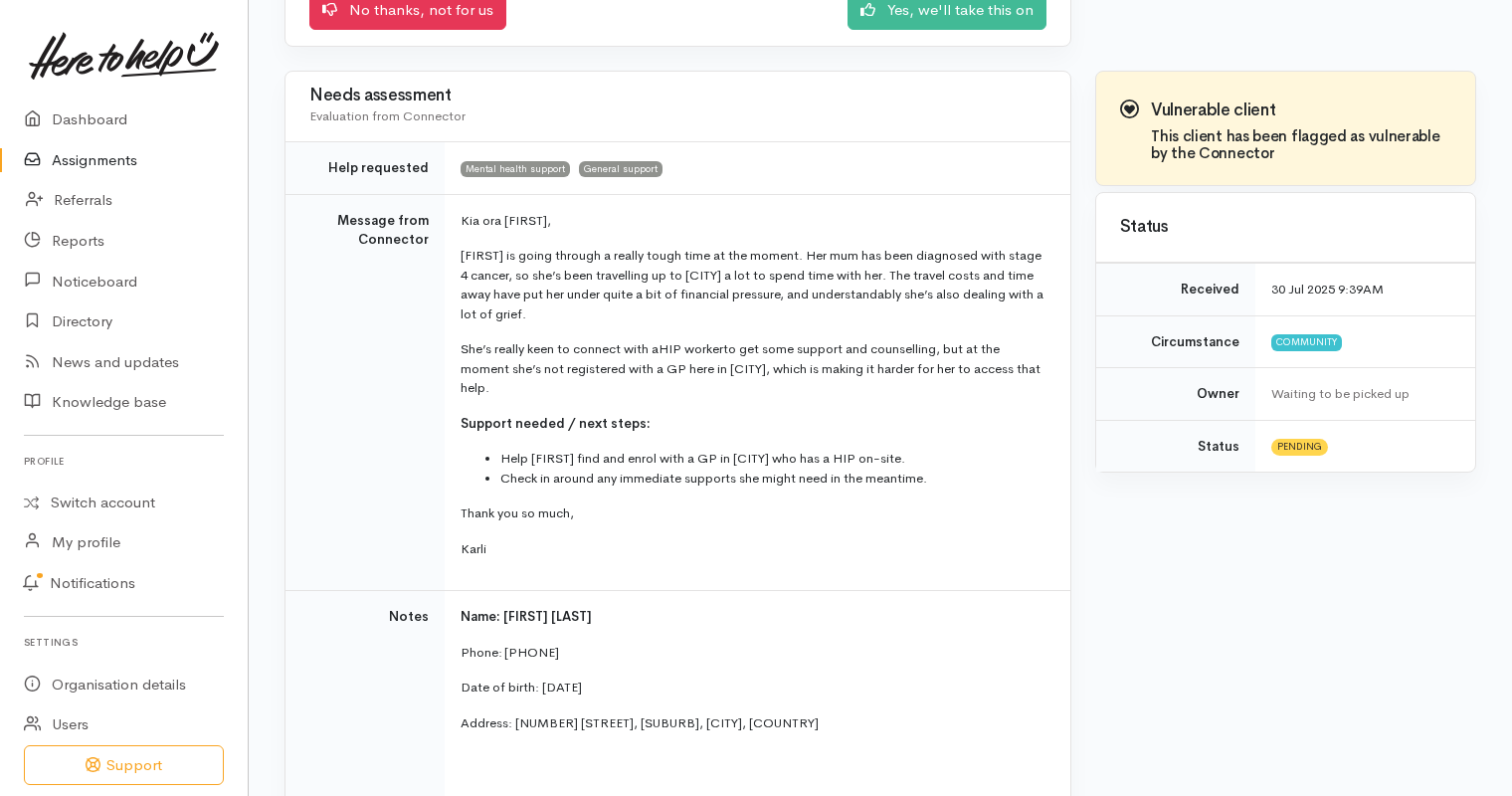 drag, startPoint x: 607, startPoint y: 488, endPoint x: 621, endPoint y: 526, distance: 40.4969 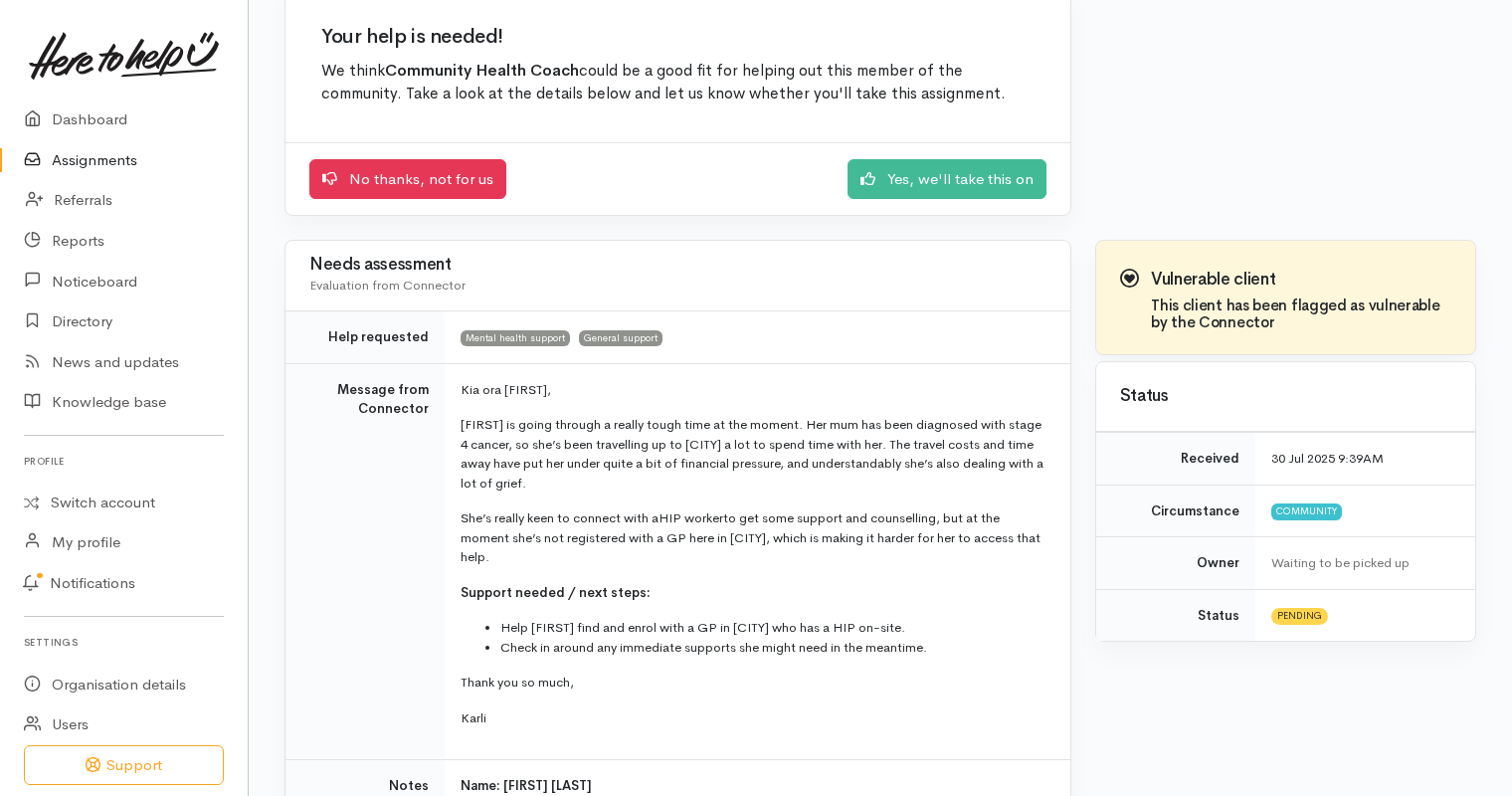 scroll, scrollTop: 0, scrollLeft: 0, axis: both 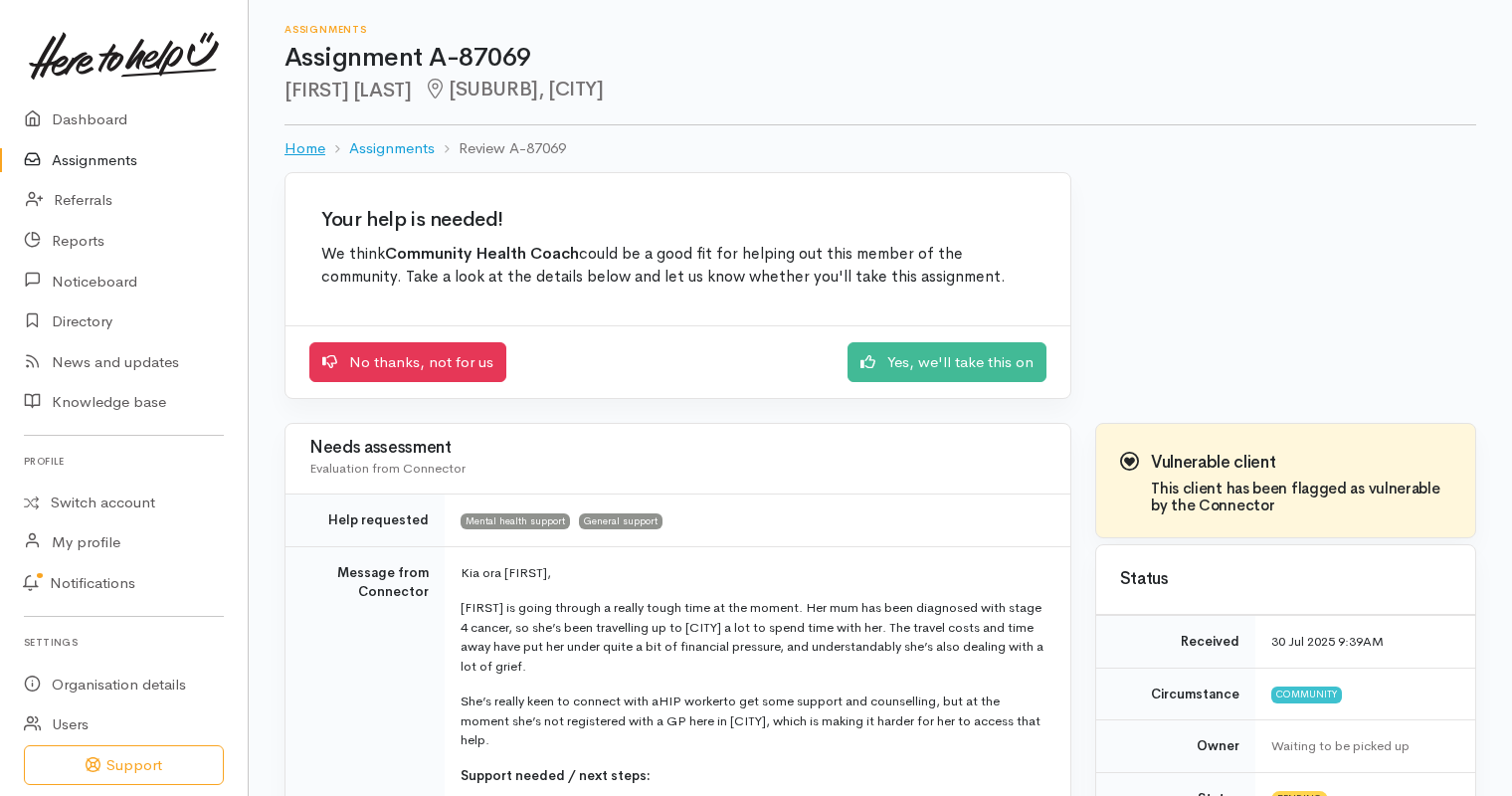 click on "Home" at bounding box center [304, 148] 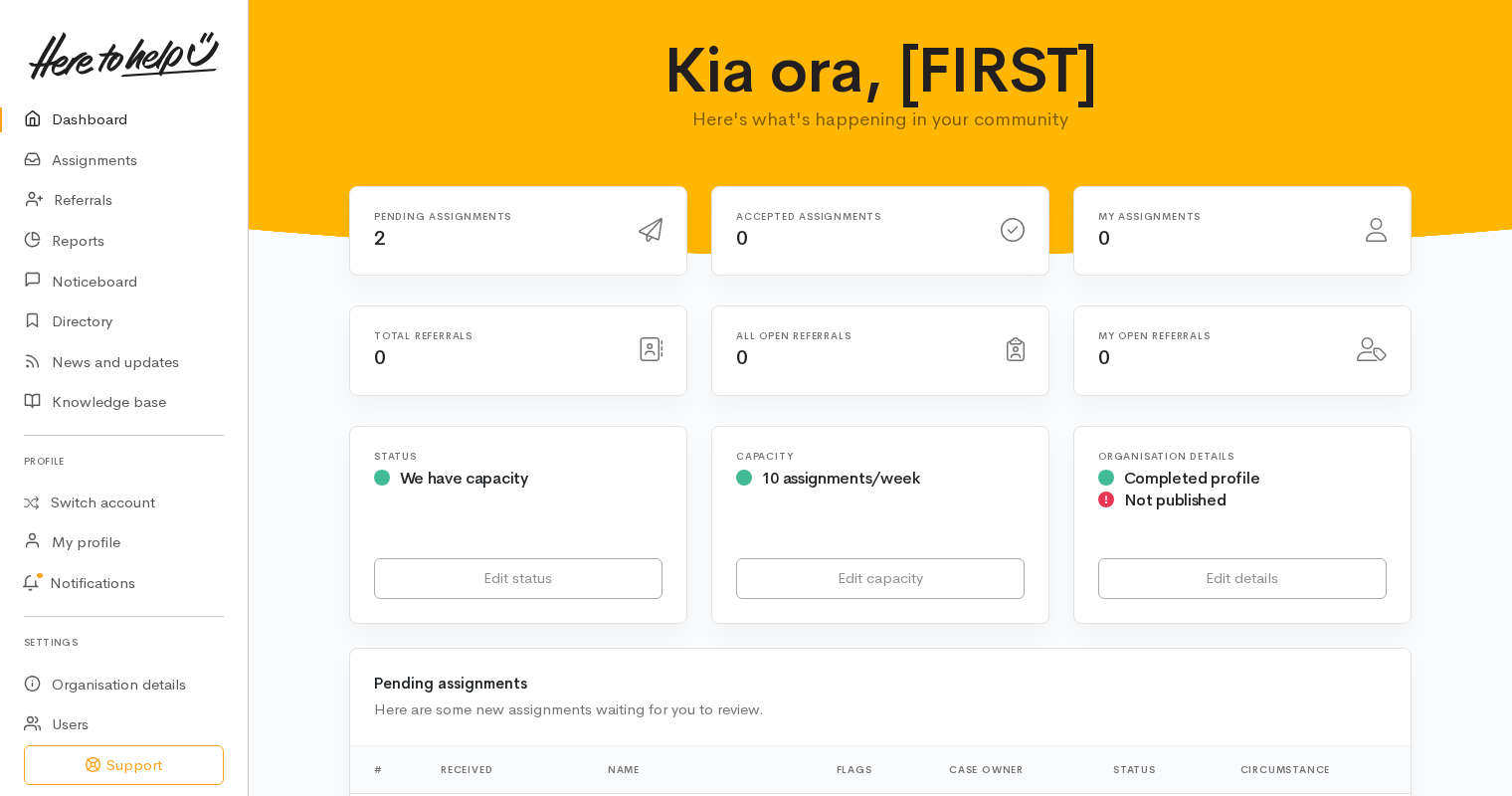 scroll, scrollTop: 0, scrollLeft: 0, axis: both 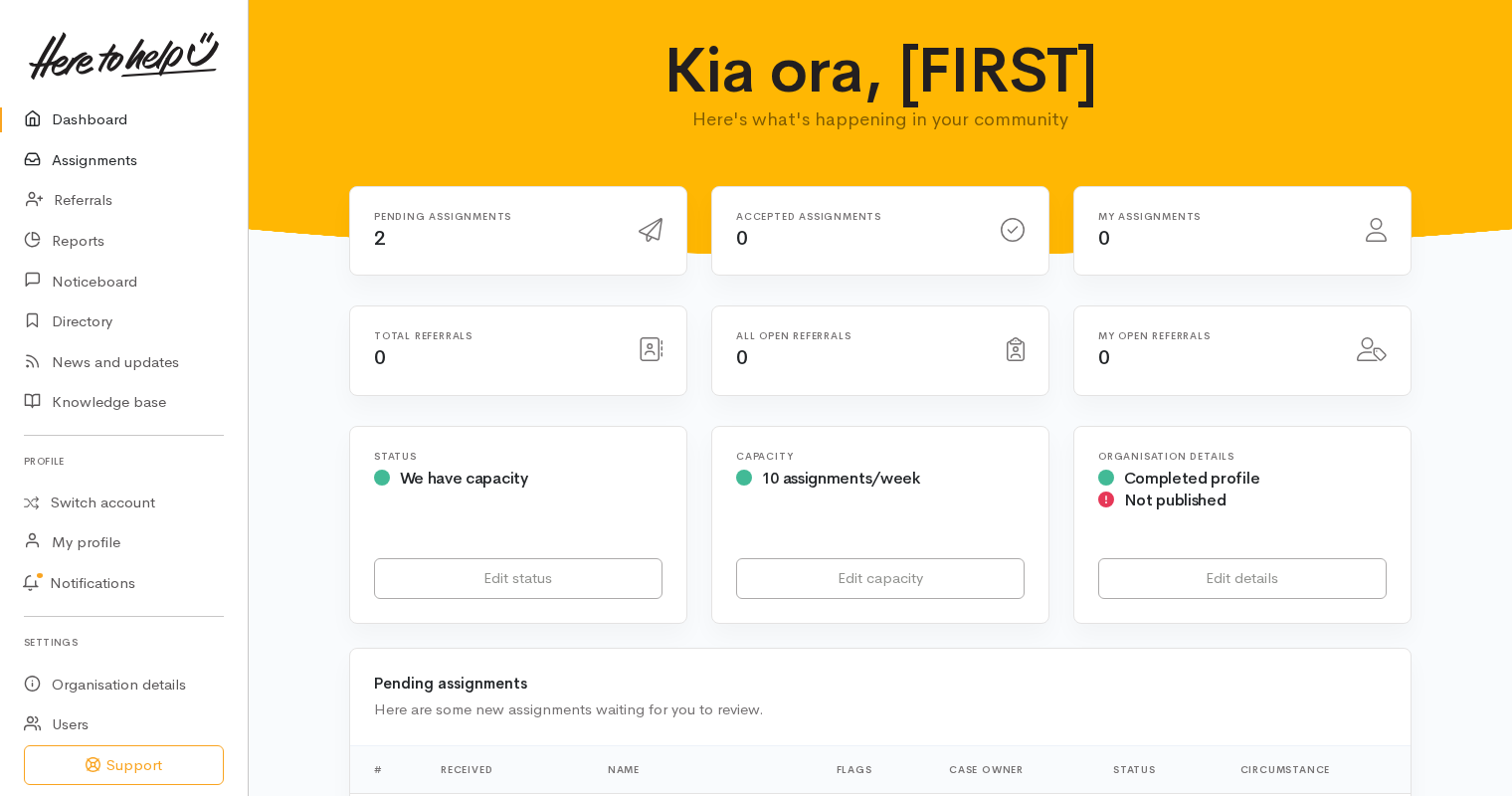 click on "Assignments" at bounding box center (123, 160) 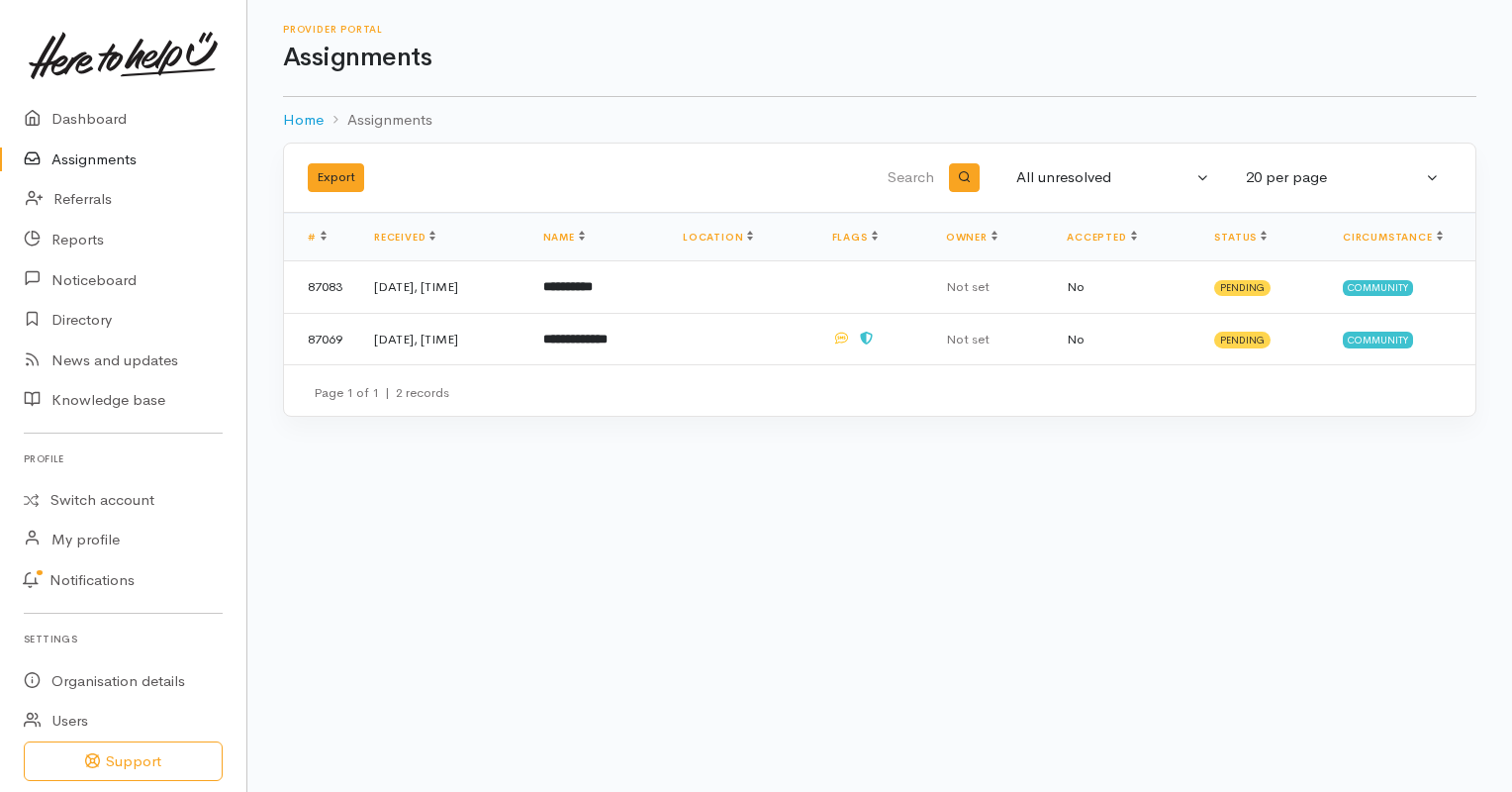 scroll, scrollTop: 0, scrollLeft: 0, axis: both 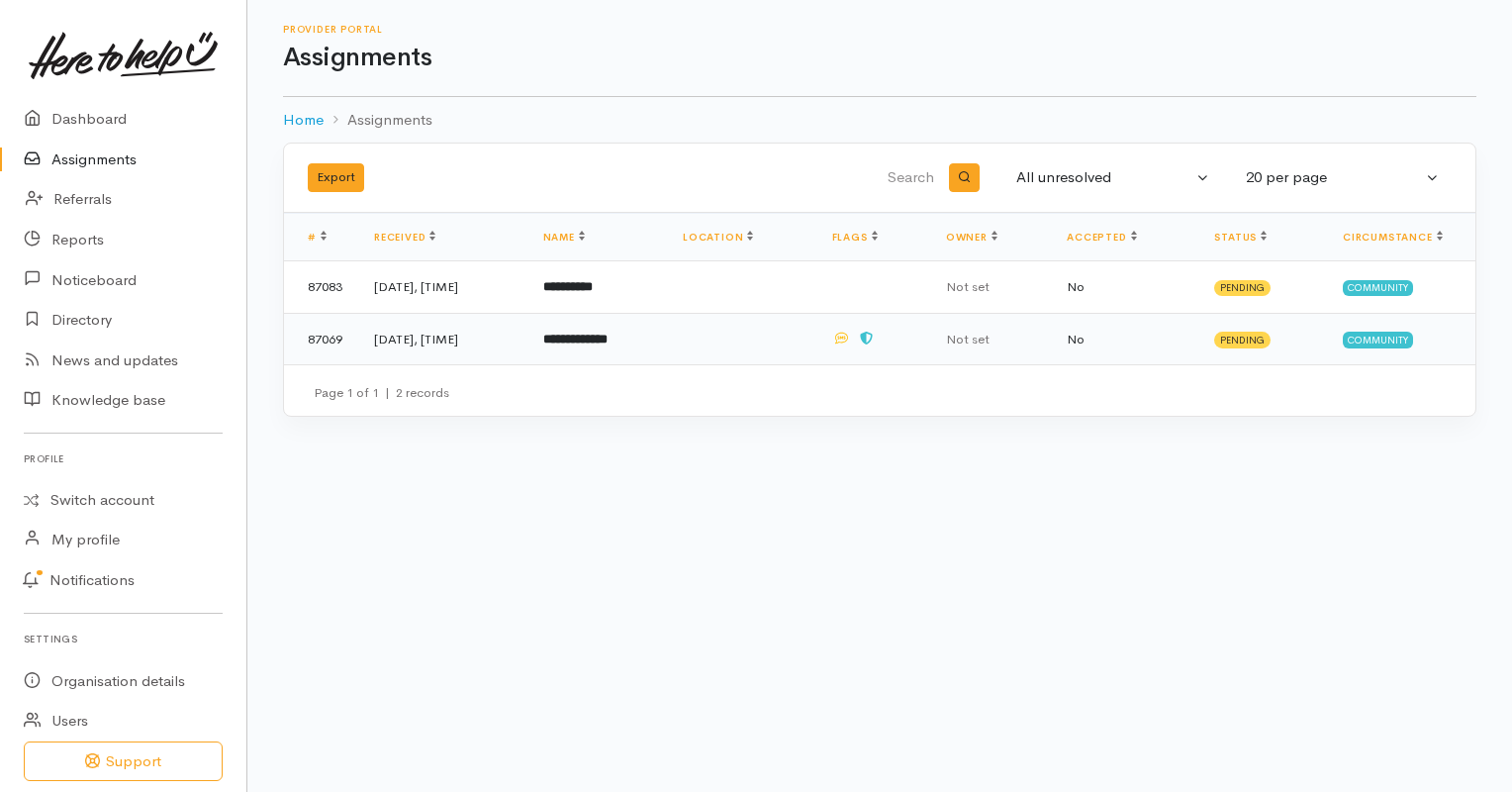 click on "**********" at bounding box center (575, 339) 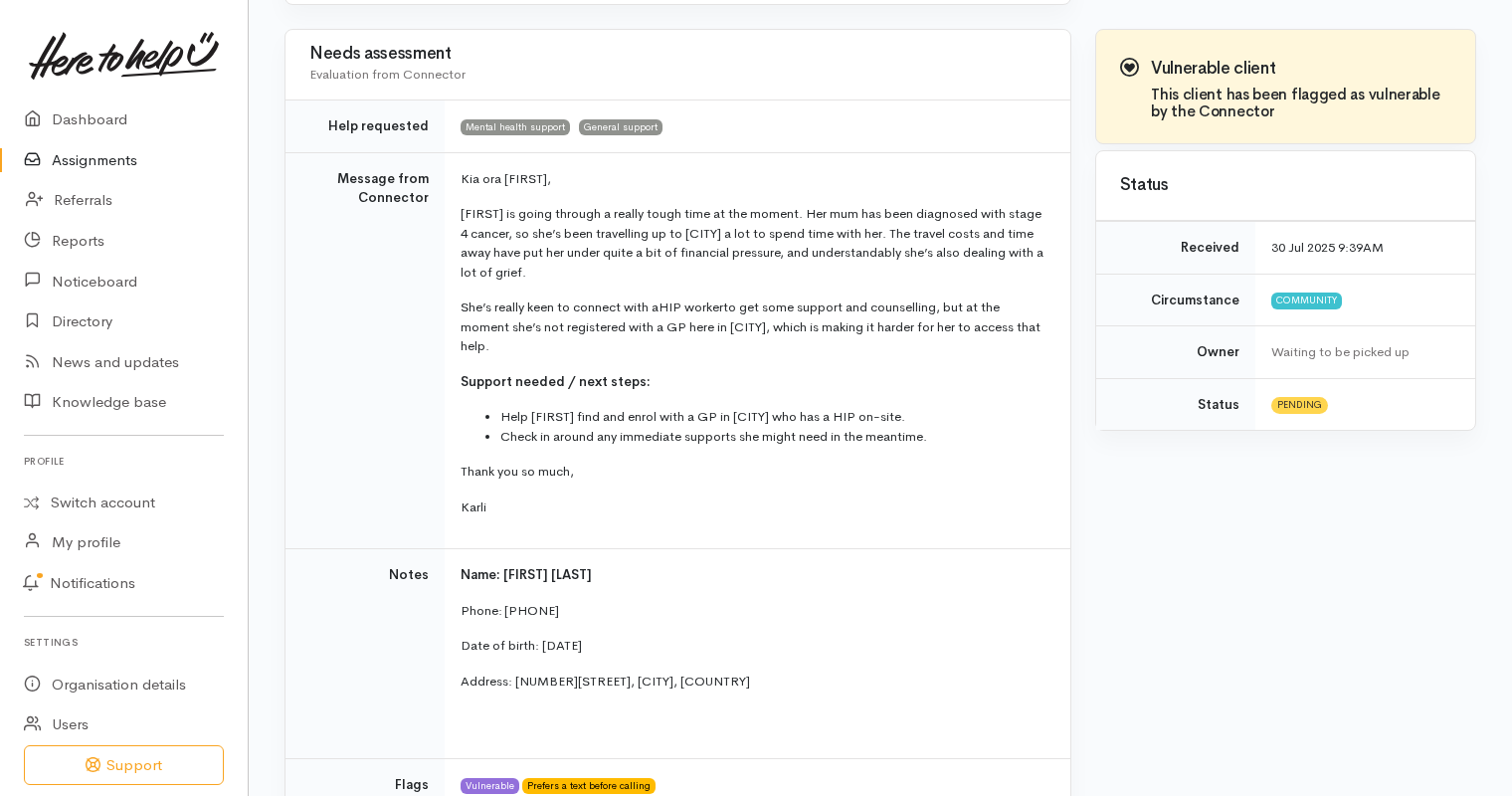scroll, scrollTop: 0, scrollLeft: 0, axis: both 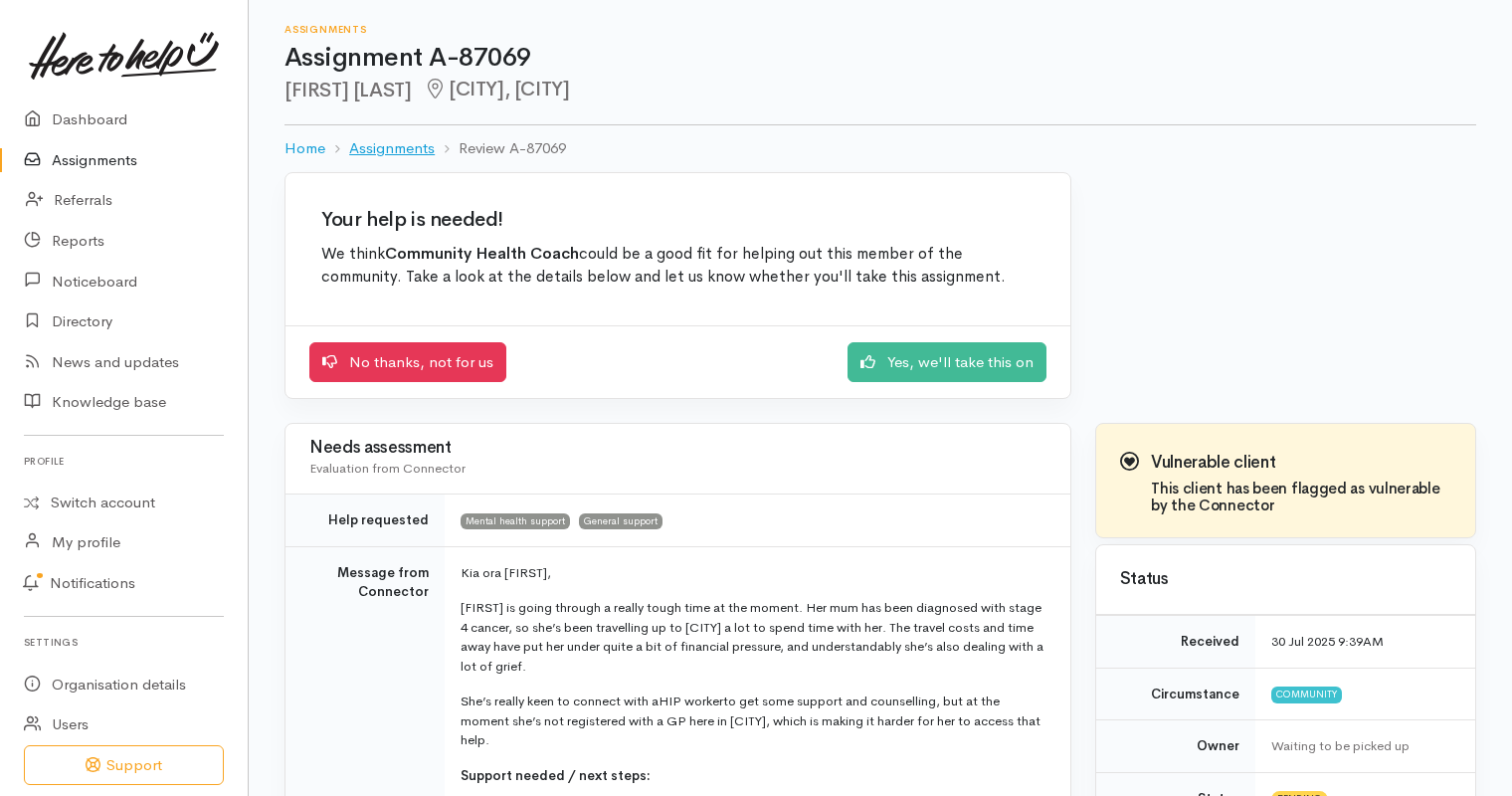 click on "Assignments" at bounding box center (392, 148) 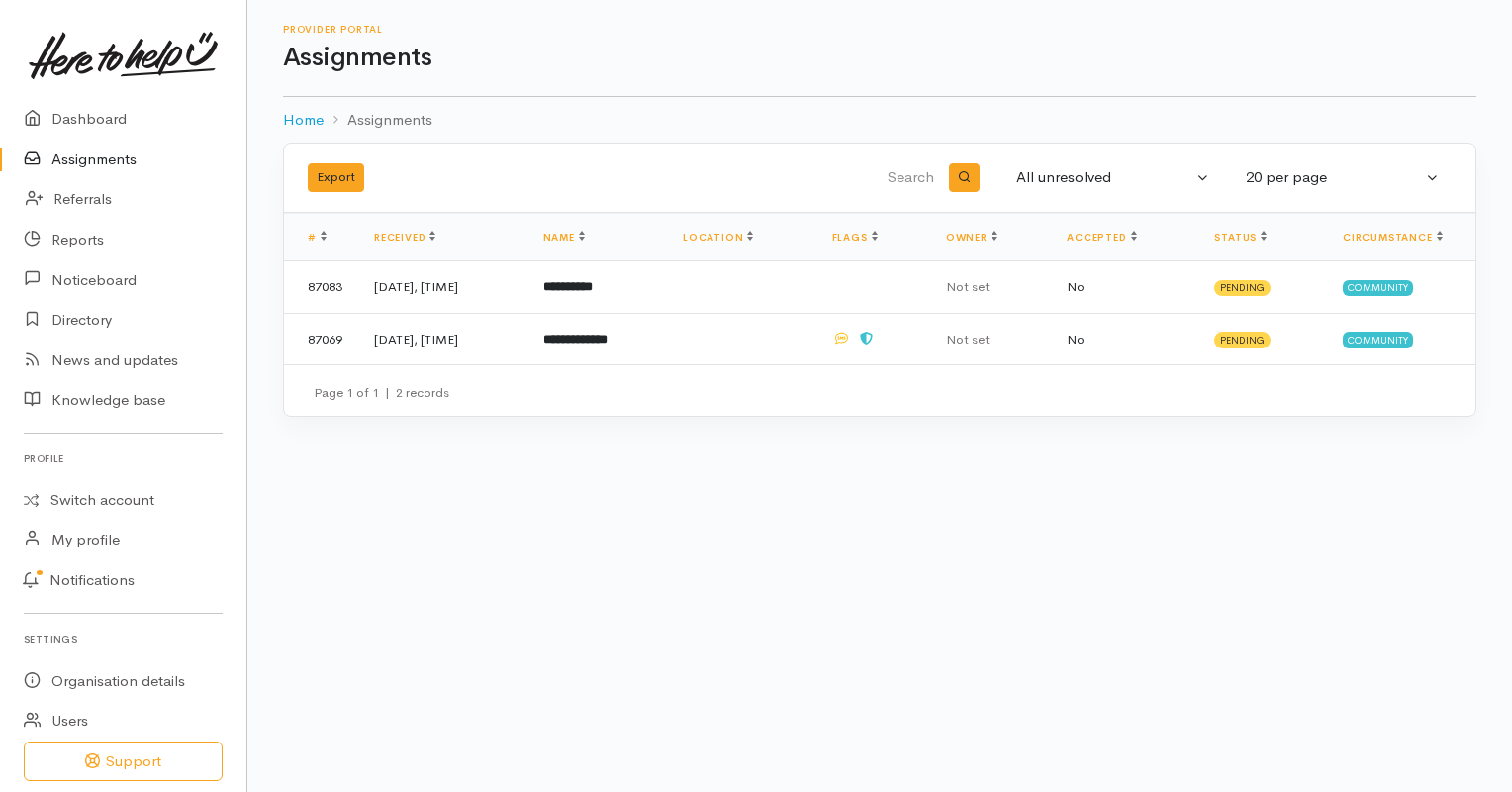 scroll, scrollTop: 0, scrollLeft: 0, axis: both 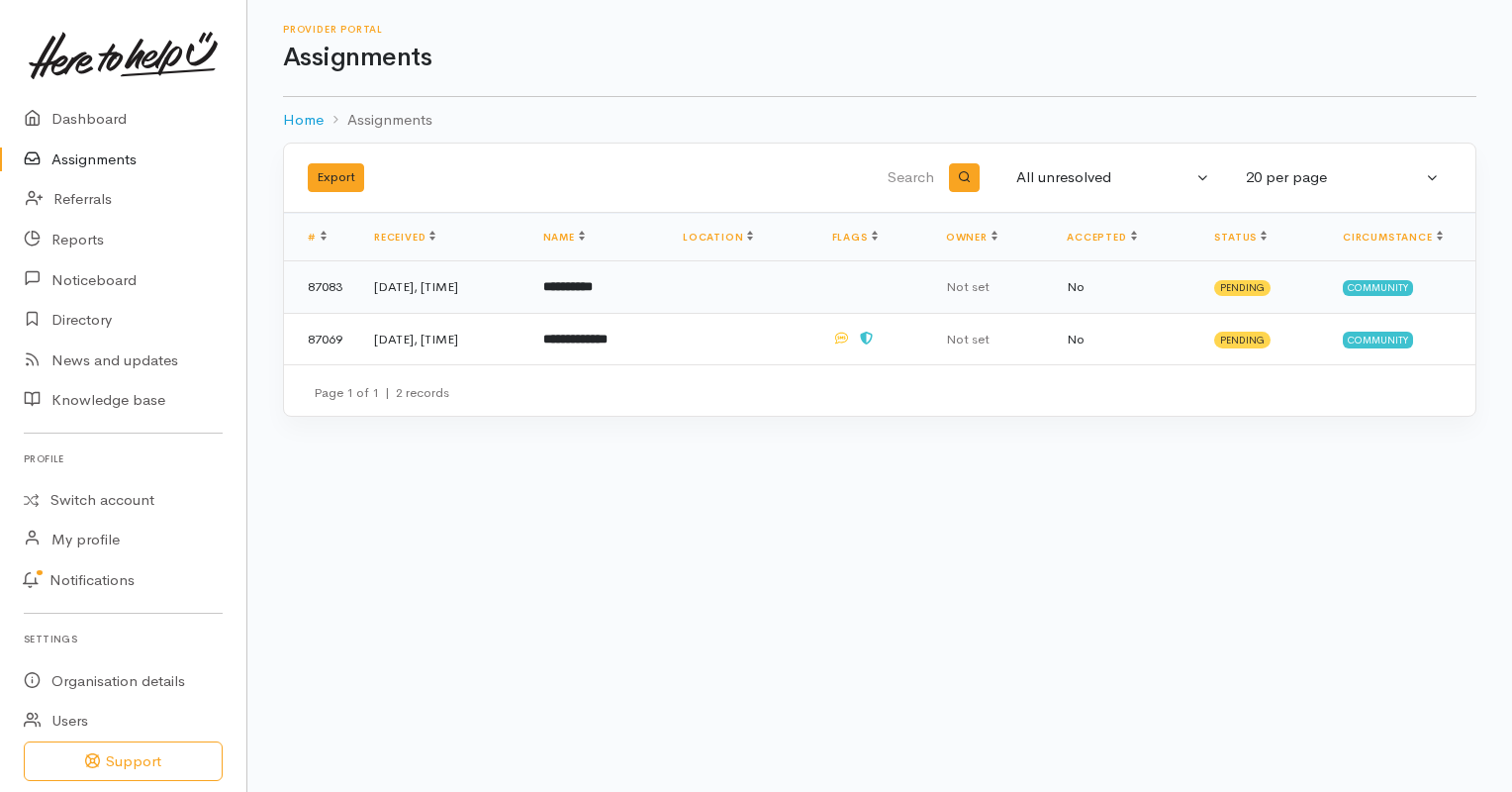 click on "30 Jul 2025, 10:36AM" at bounding box center [442, 287] 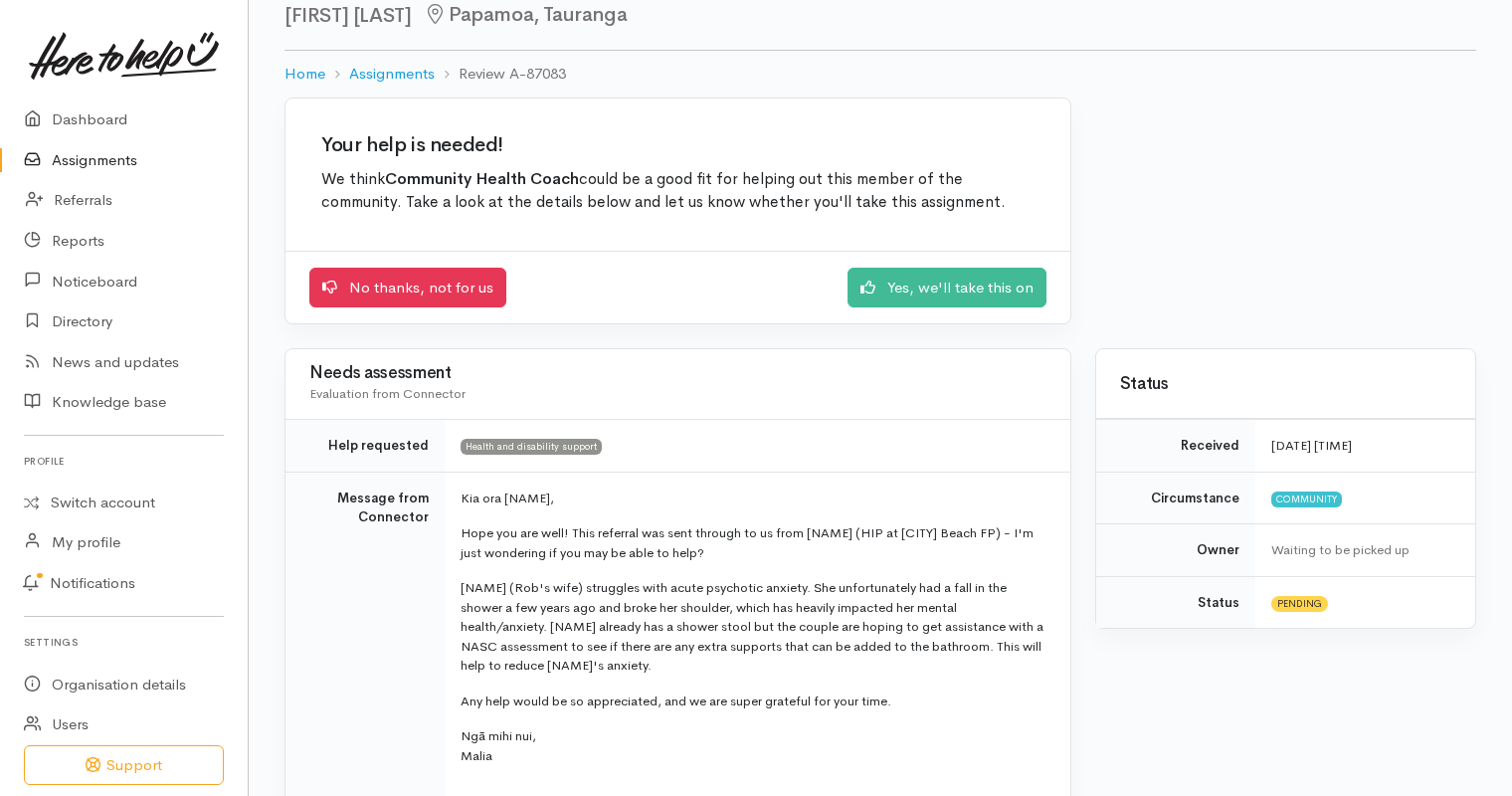 scroll, scrollTop: 0, scrollLeft: 0, axis: both 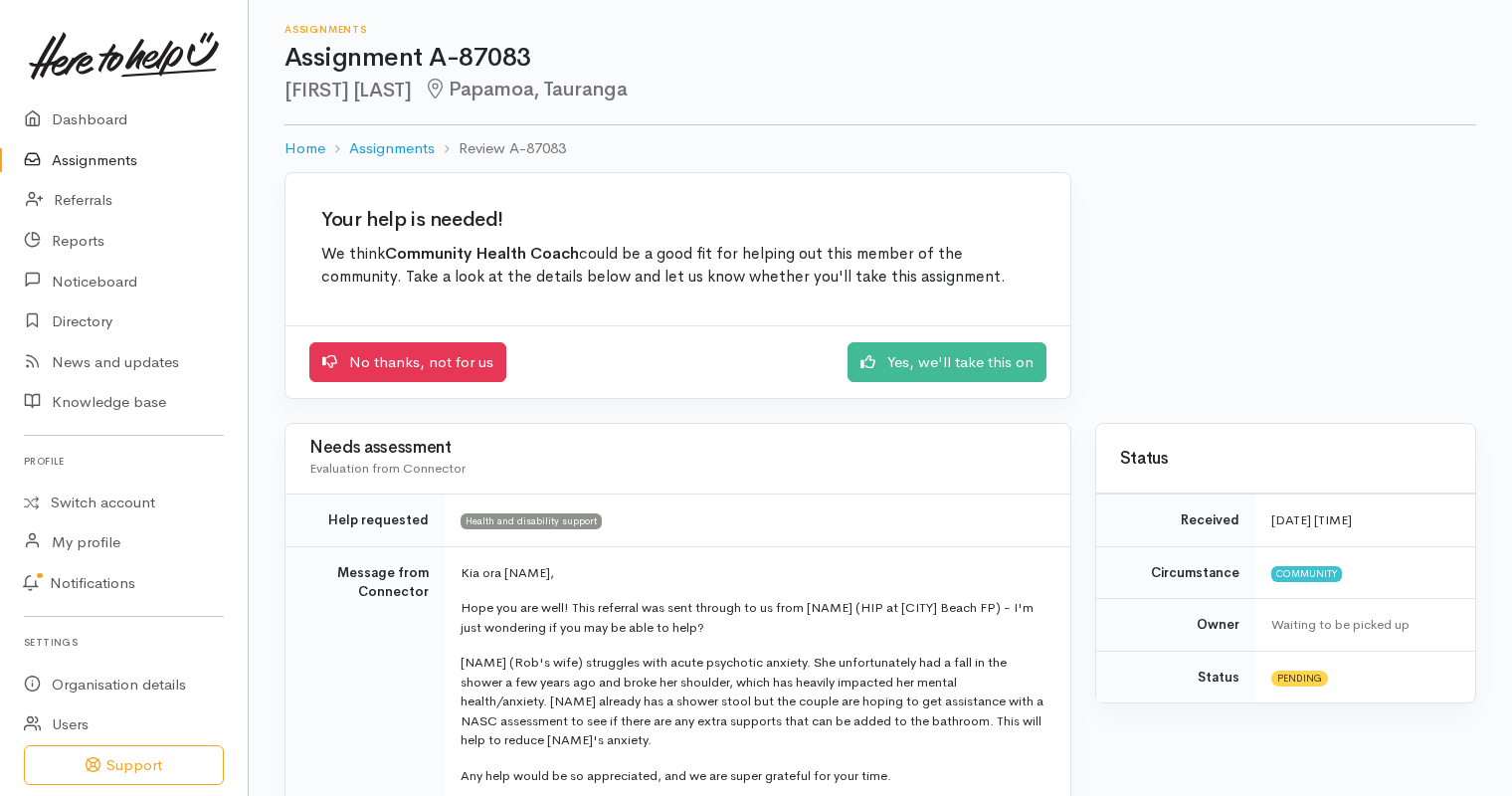 click on "Assignments" at bounding box center (123, 160) 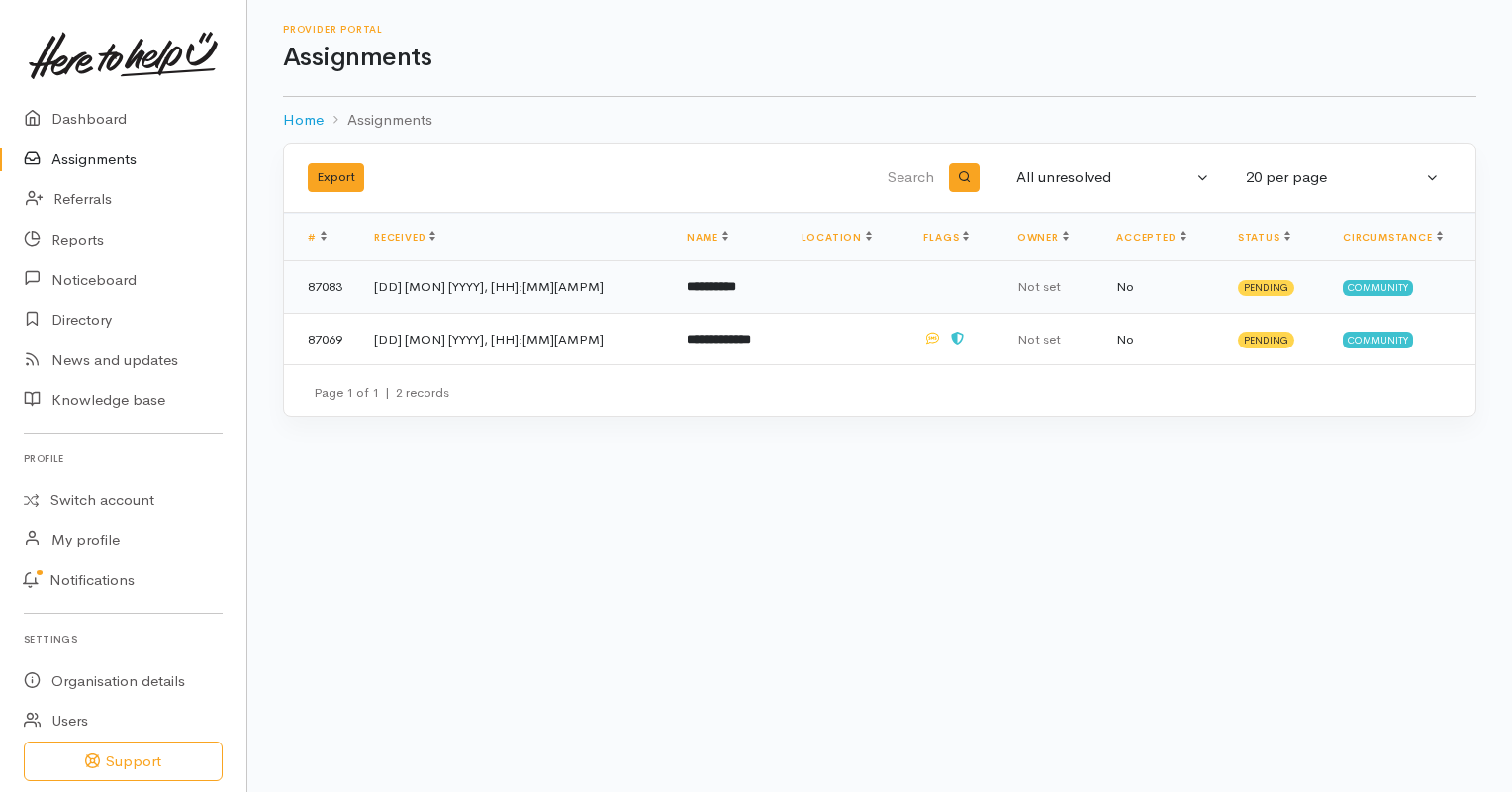 scroll, scrollTop: 0, scrollLeft: 0, axis: both 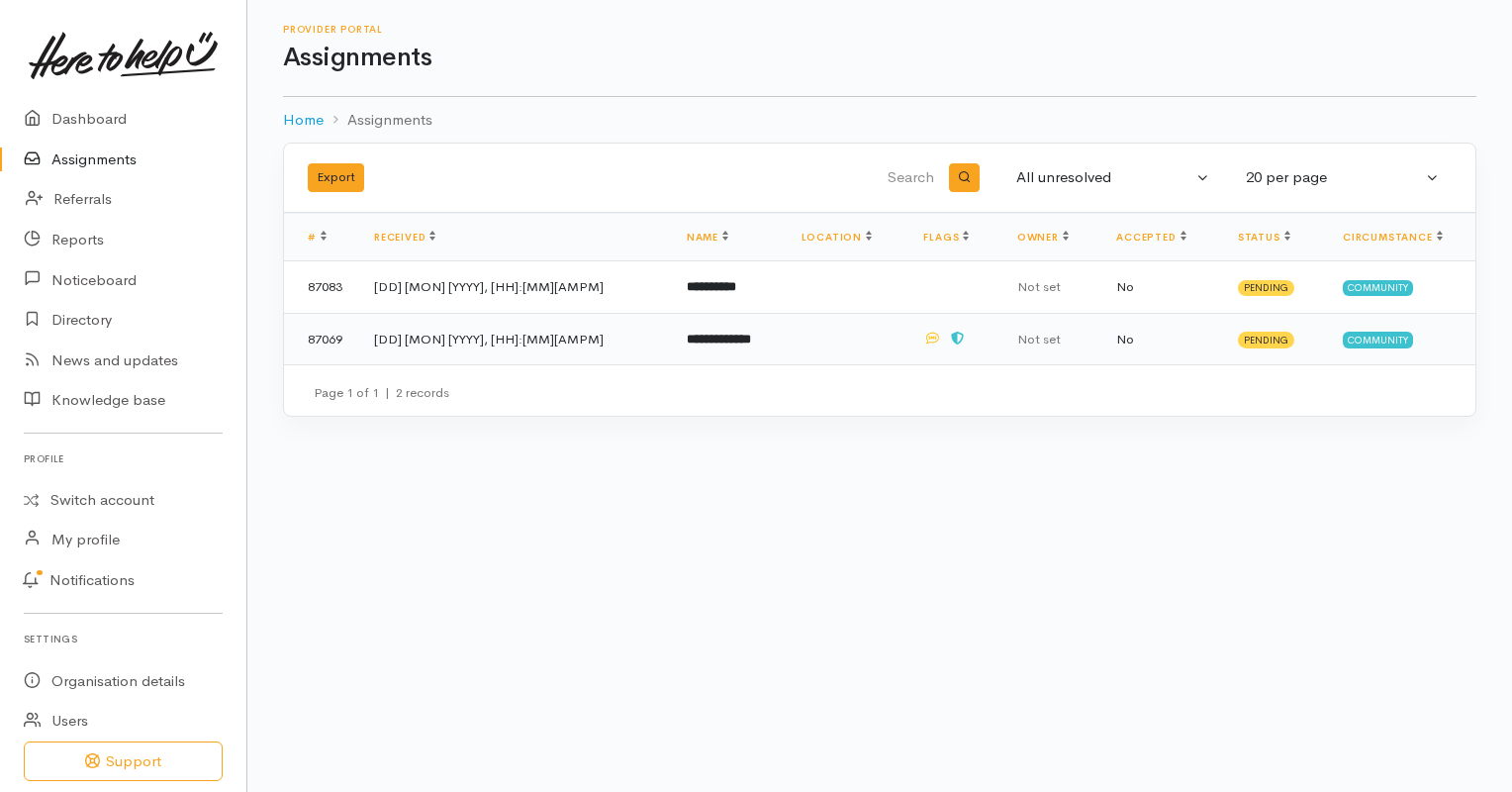 click at bounding box center (954, 339) 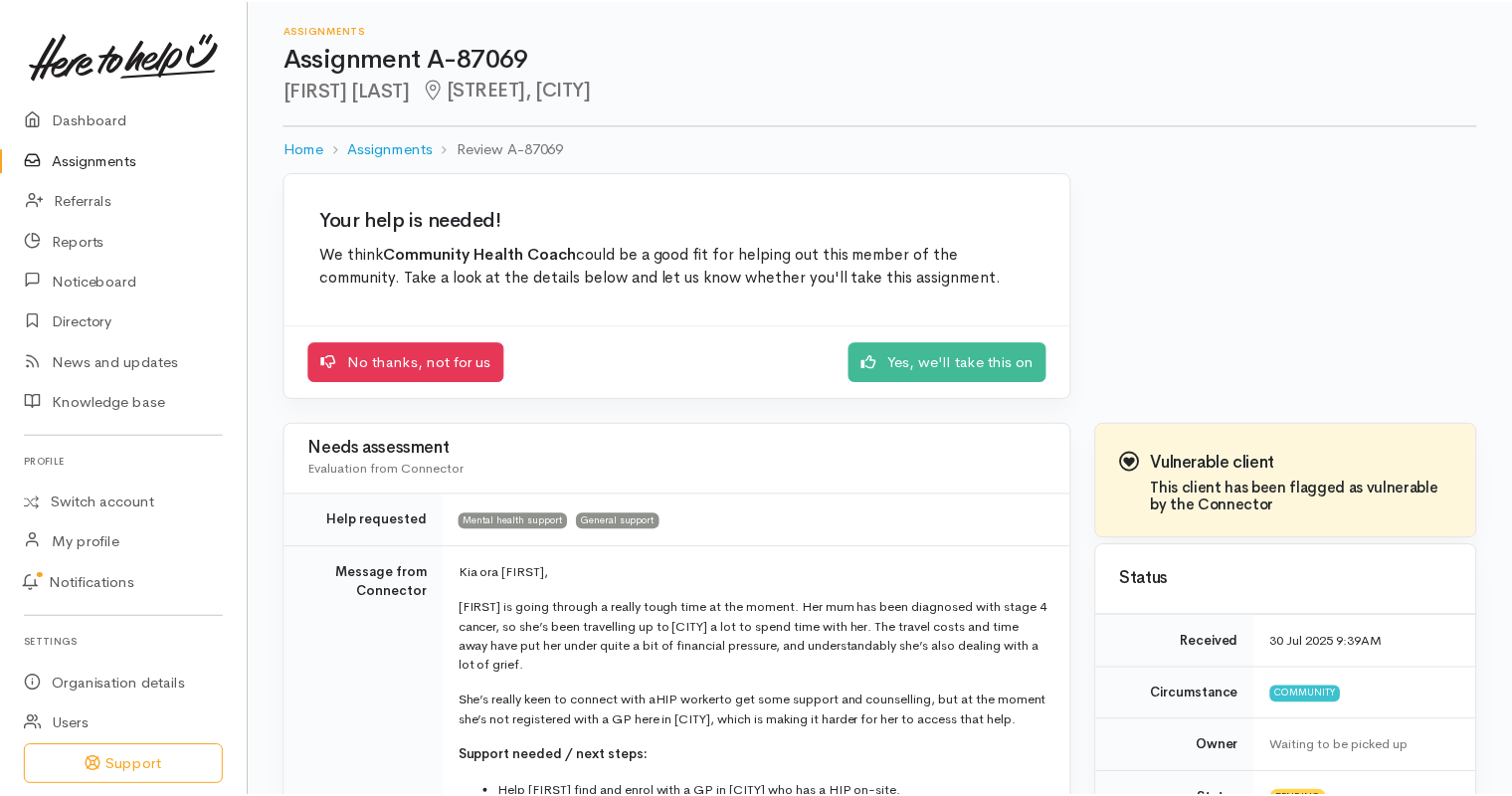 scroll, scrollTop: 0, scrollLeft: 0, axis: both 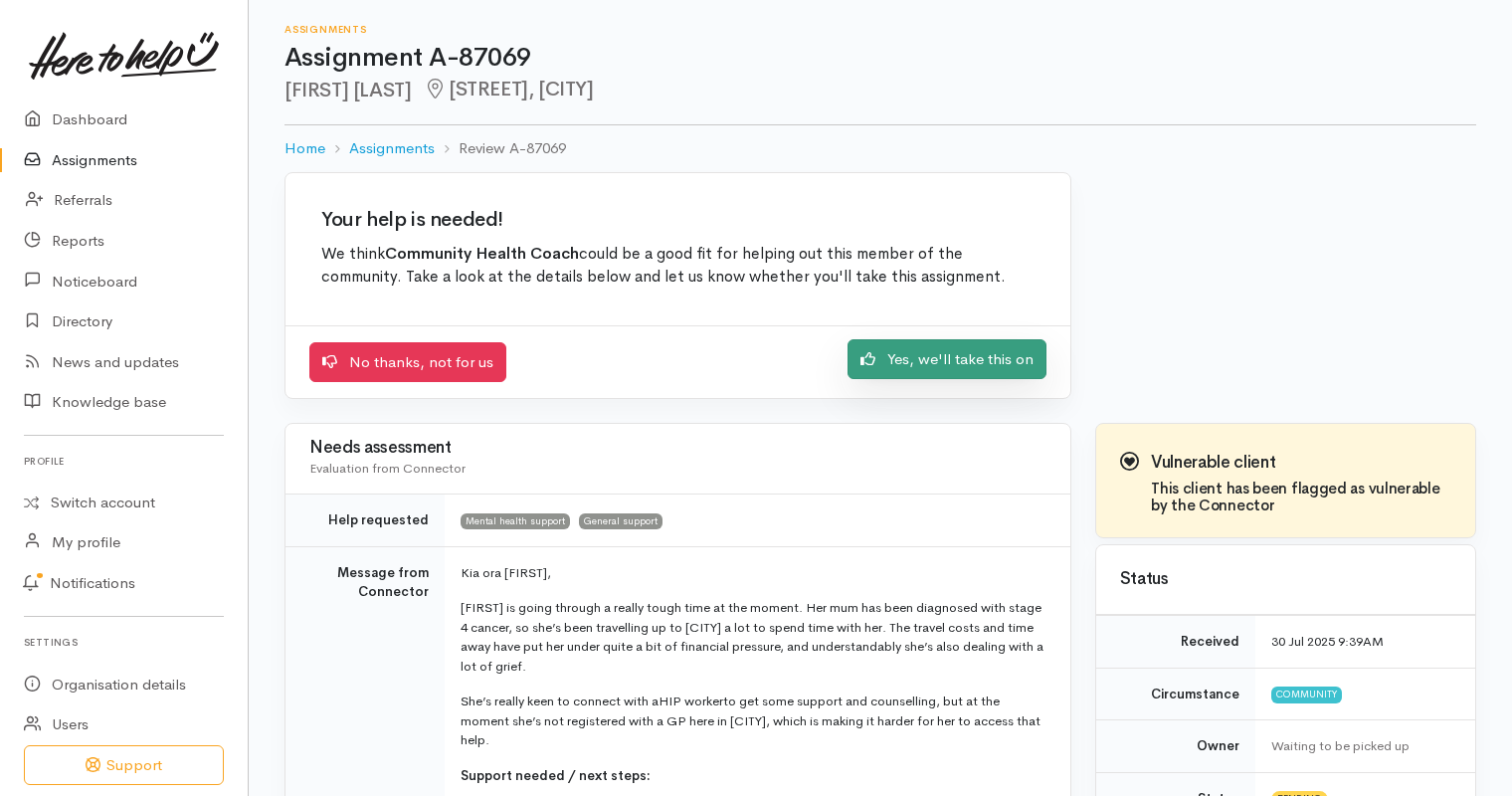 click on "Yes, we'll take this on" at bounding box center [947, 359] 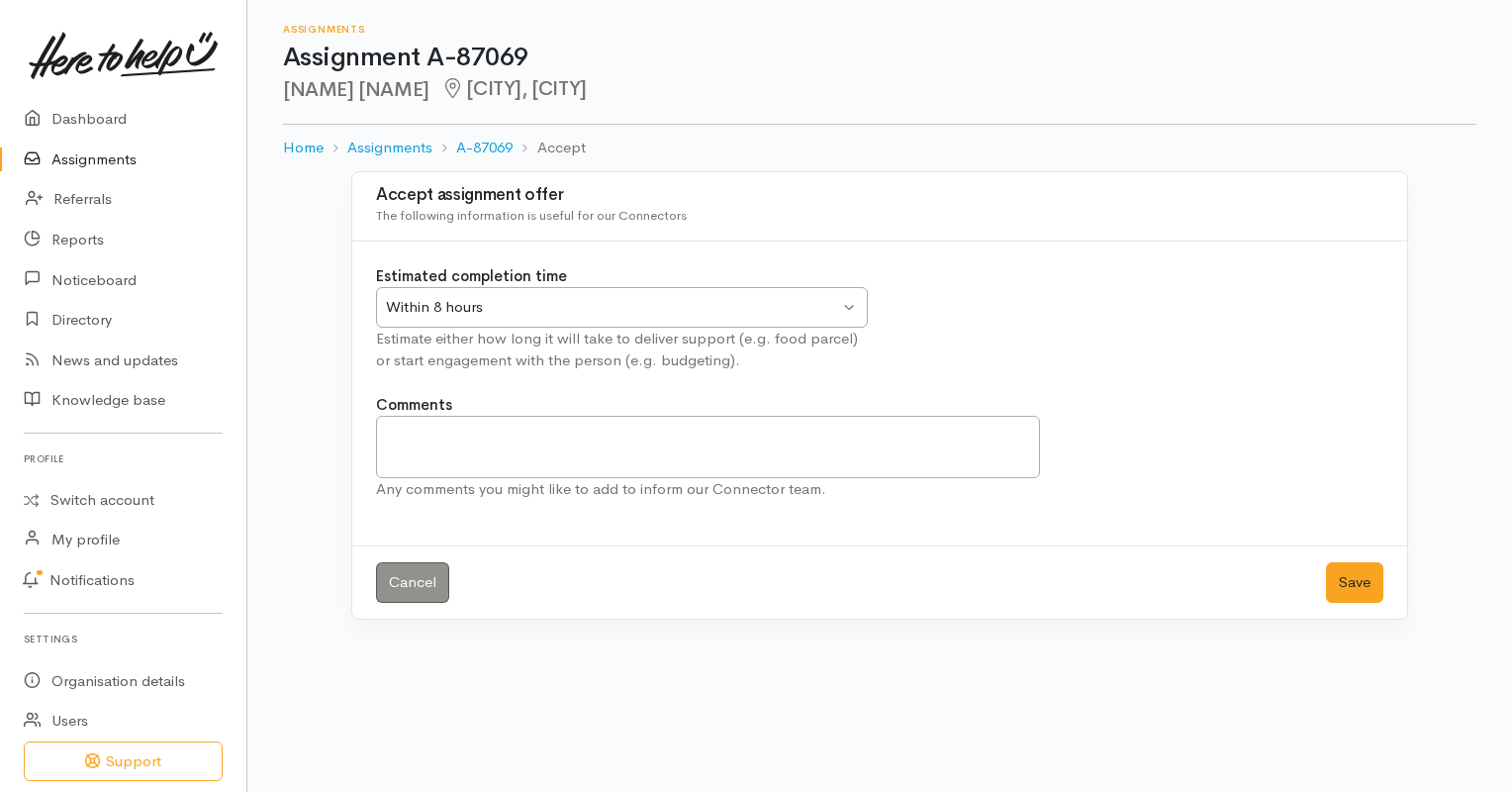 scroll, scrollTop: 0, scrollLeft: 0, axis: both 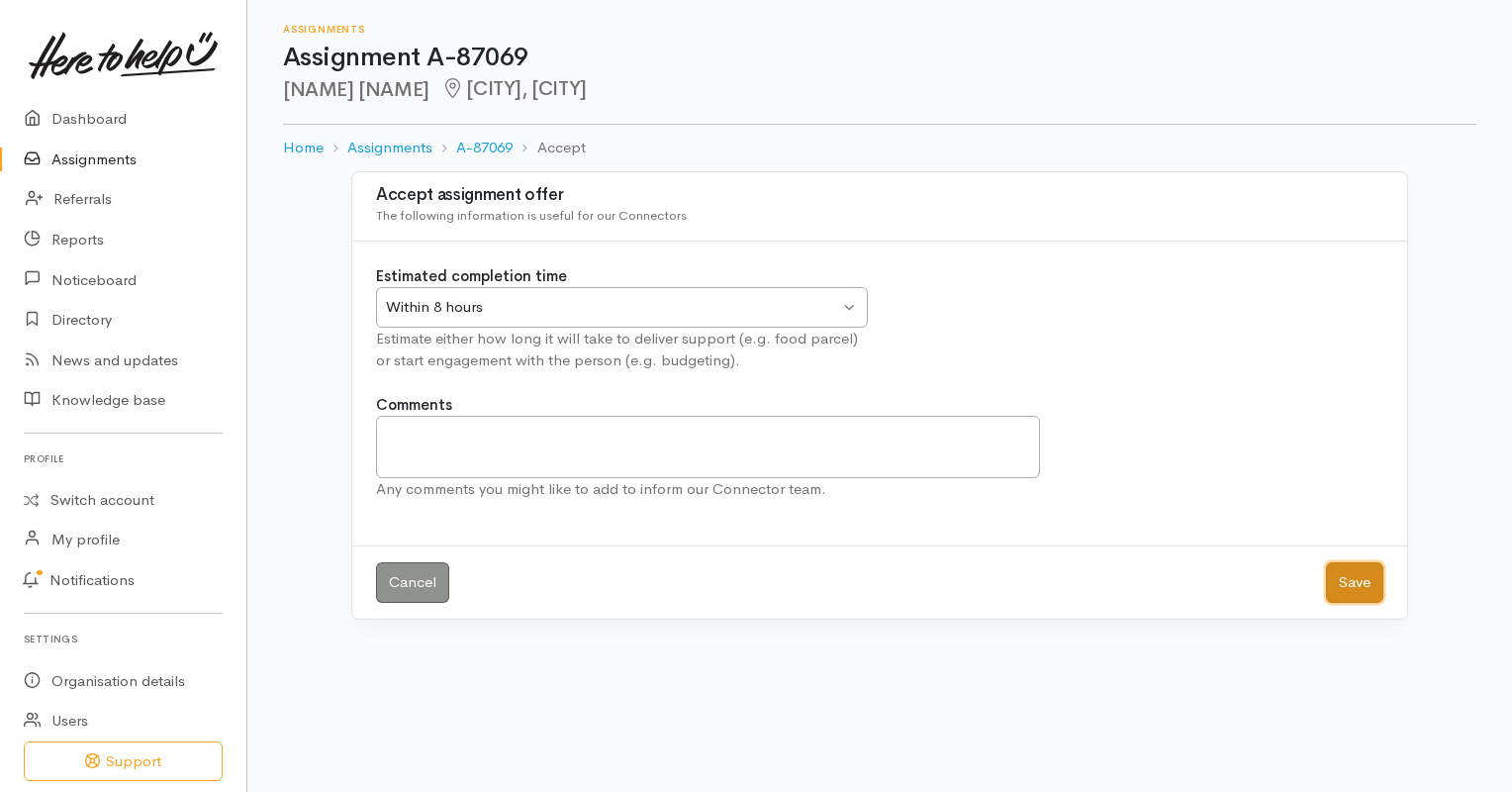 click on "Save" at bounding box center [1355, 582] 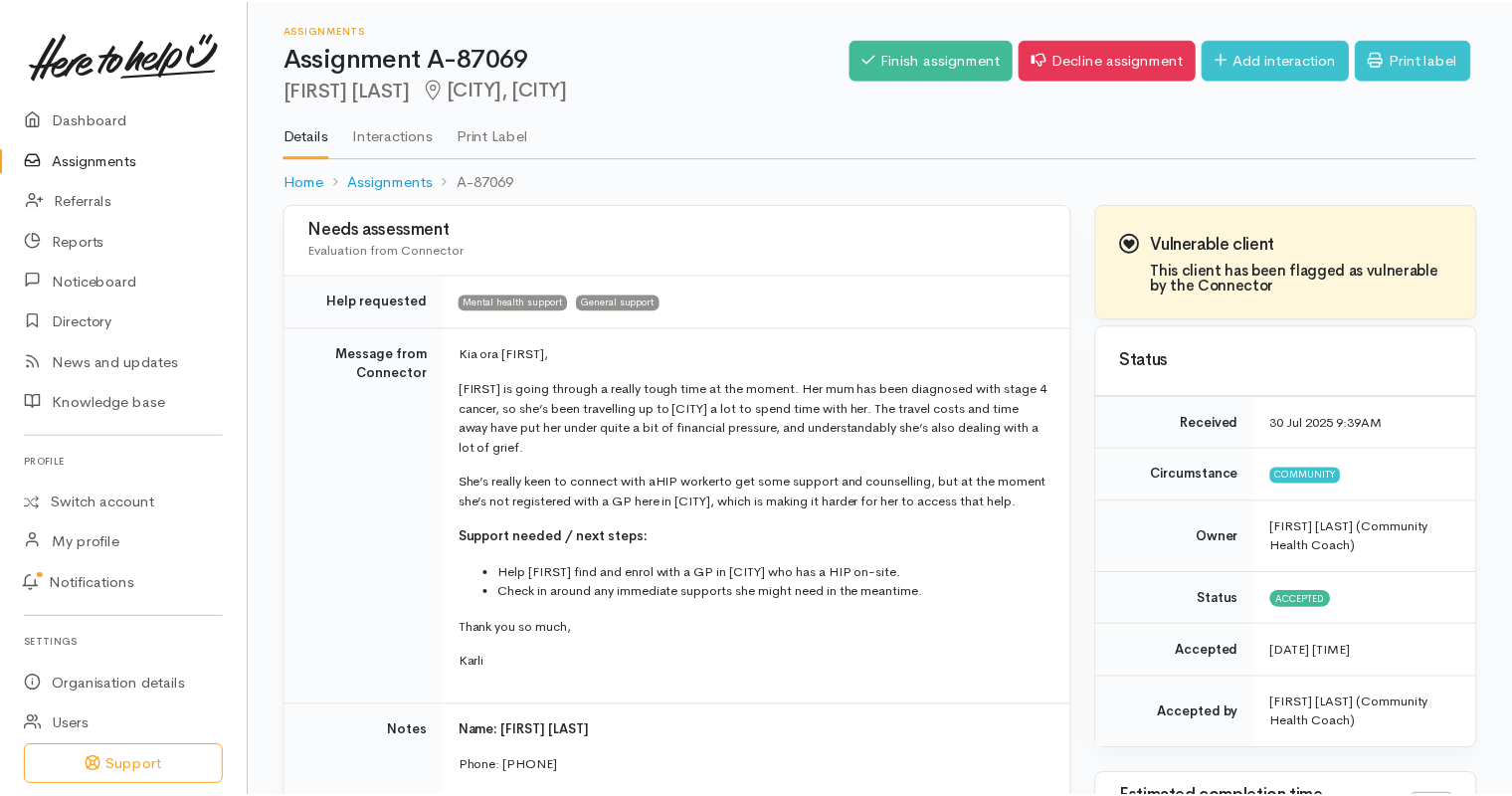 scroll, scrollTop: 0, scrollLeft: 0, axis: both 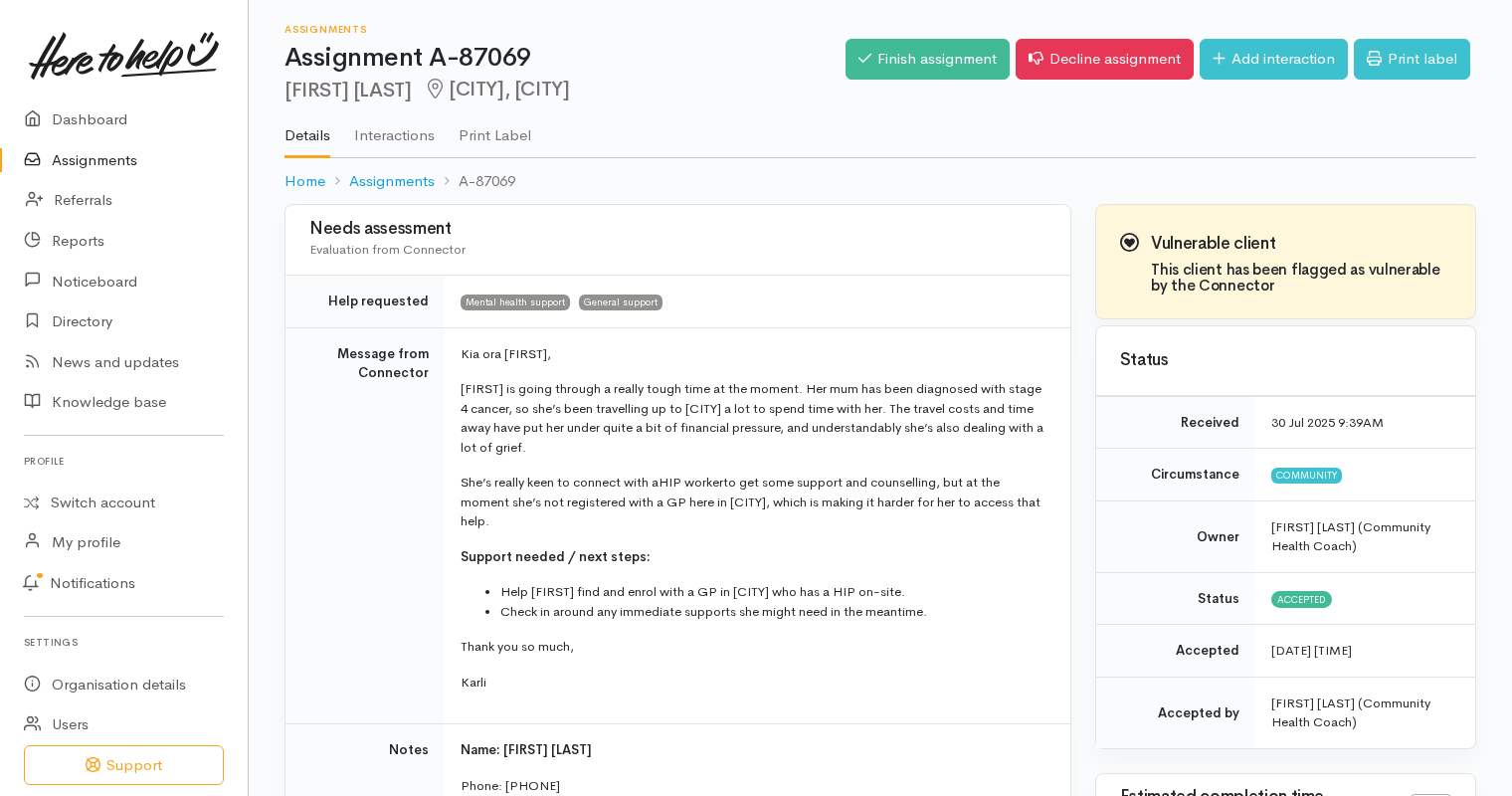 click on "Assignments" at bounding box center [123, 160] 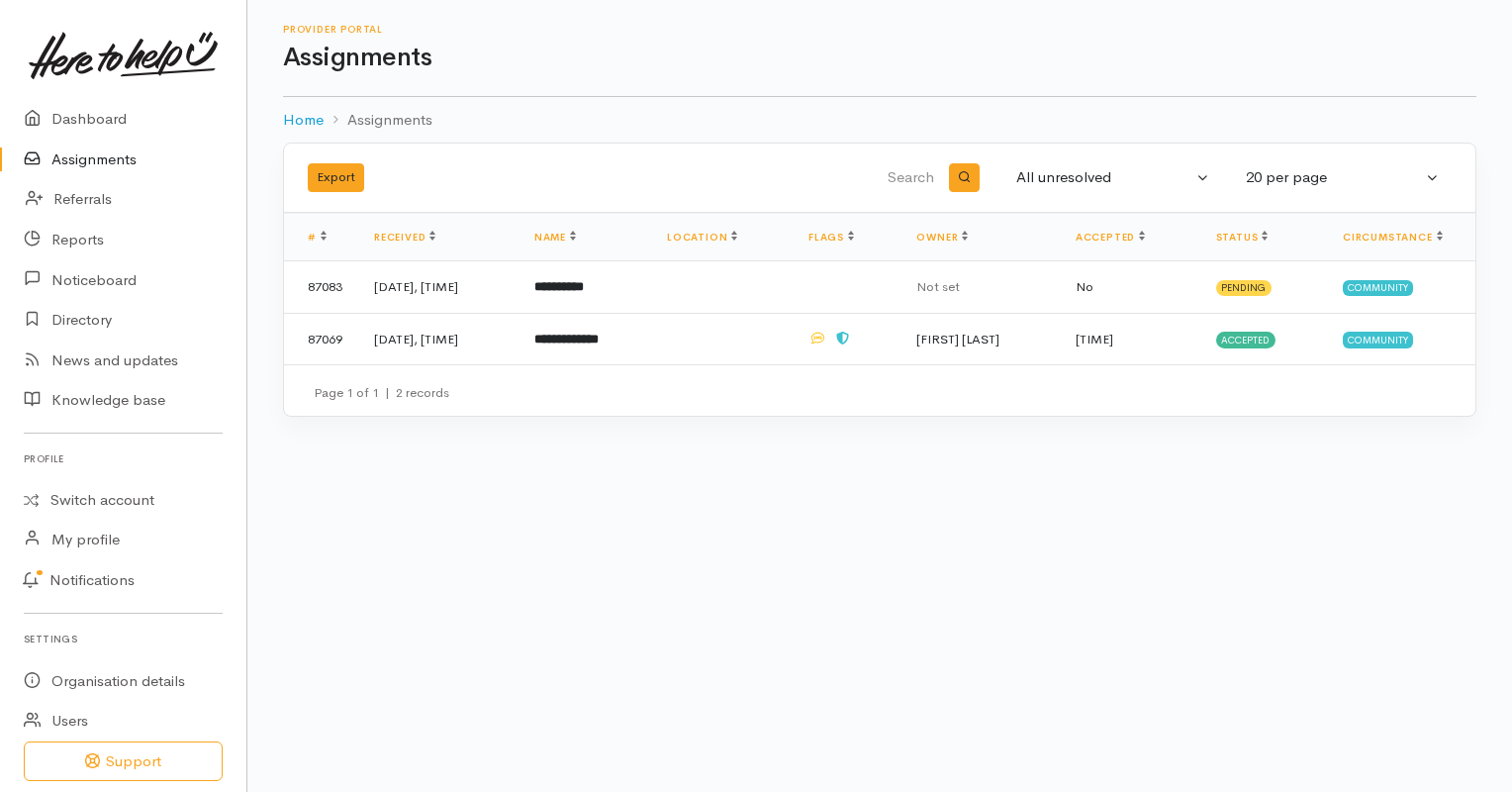 scroll, scrollTop: 0, scrollLeft: 0, axis: both 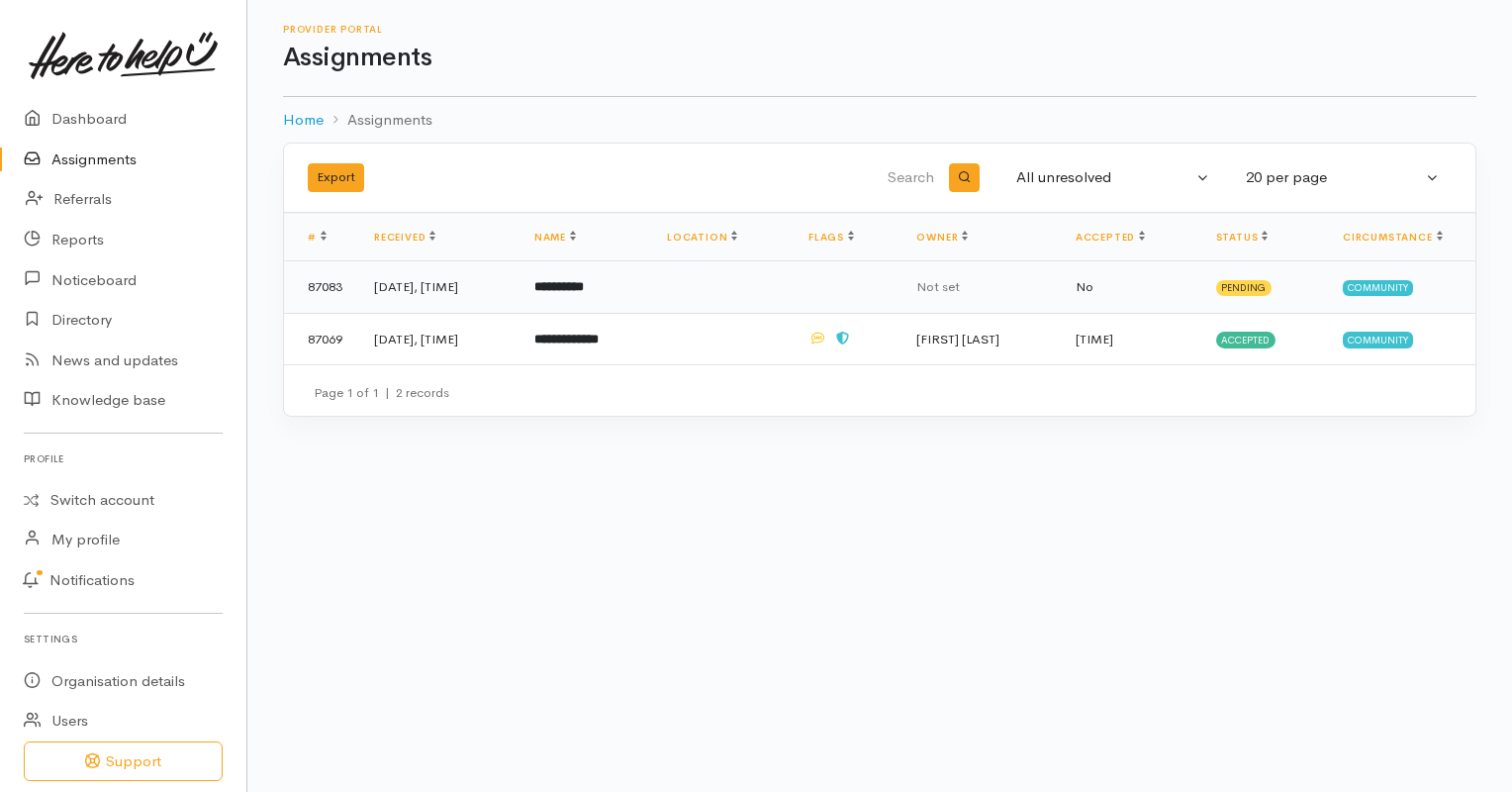 click on "**********" at bounding box center [585, 287] 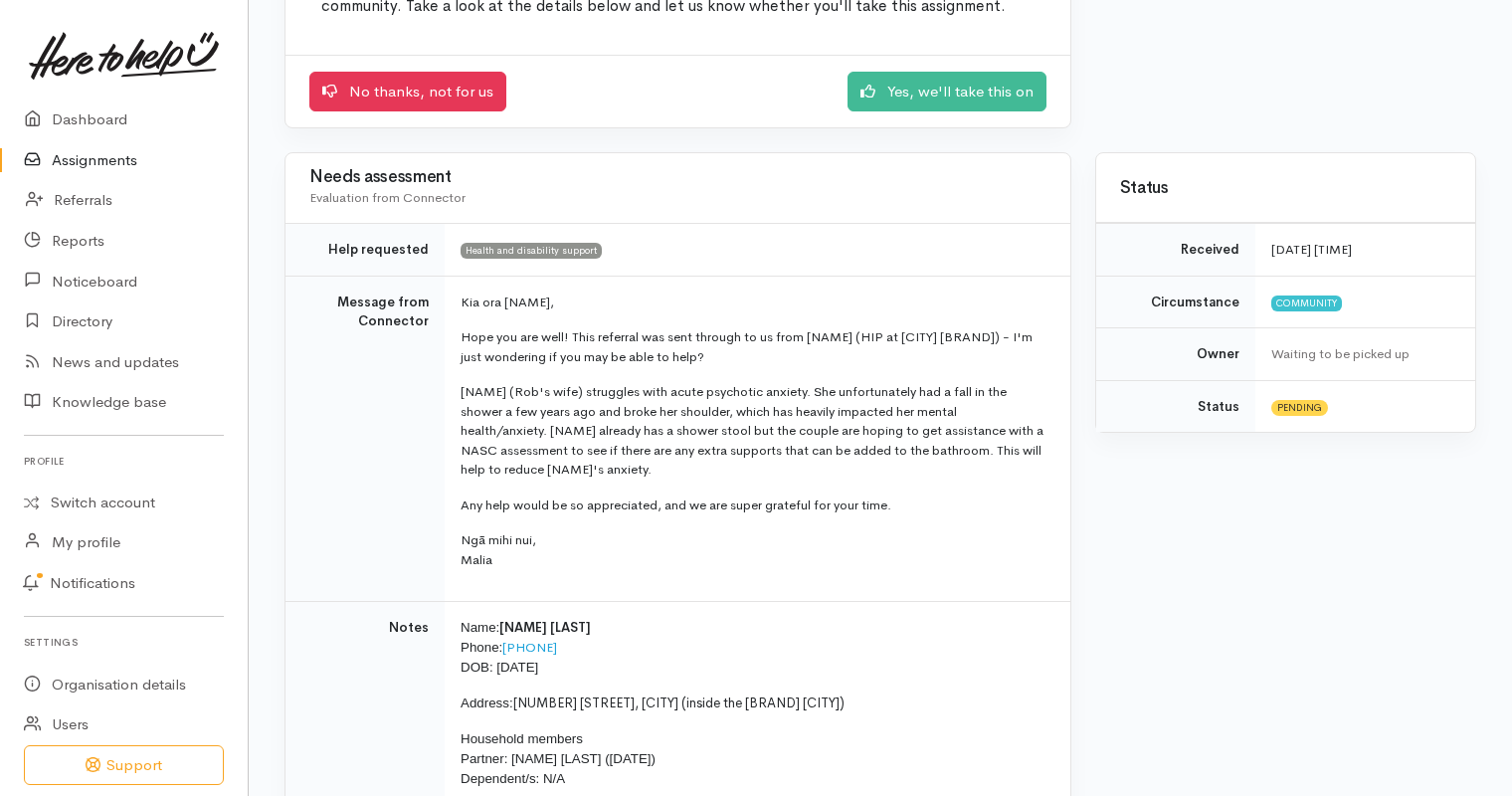 scroll, scrollTop: 271, scrollLeft: 0, axis: vertical 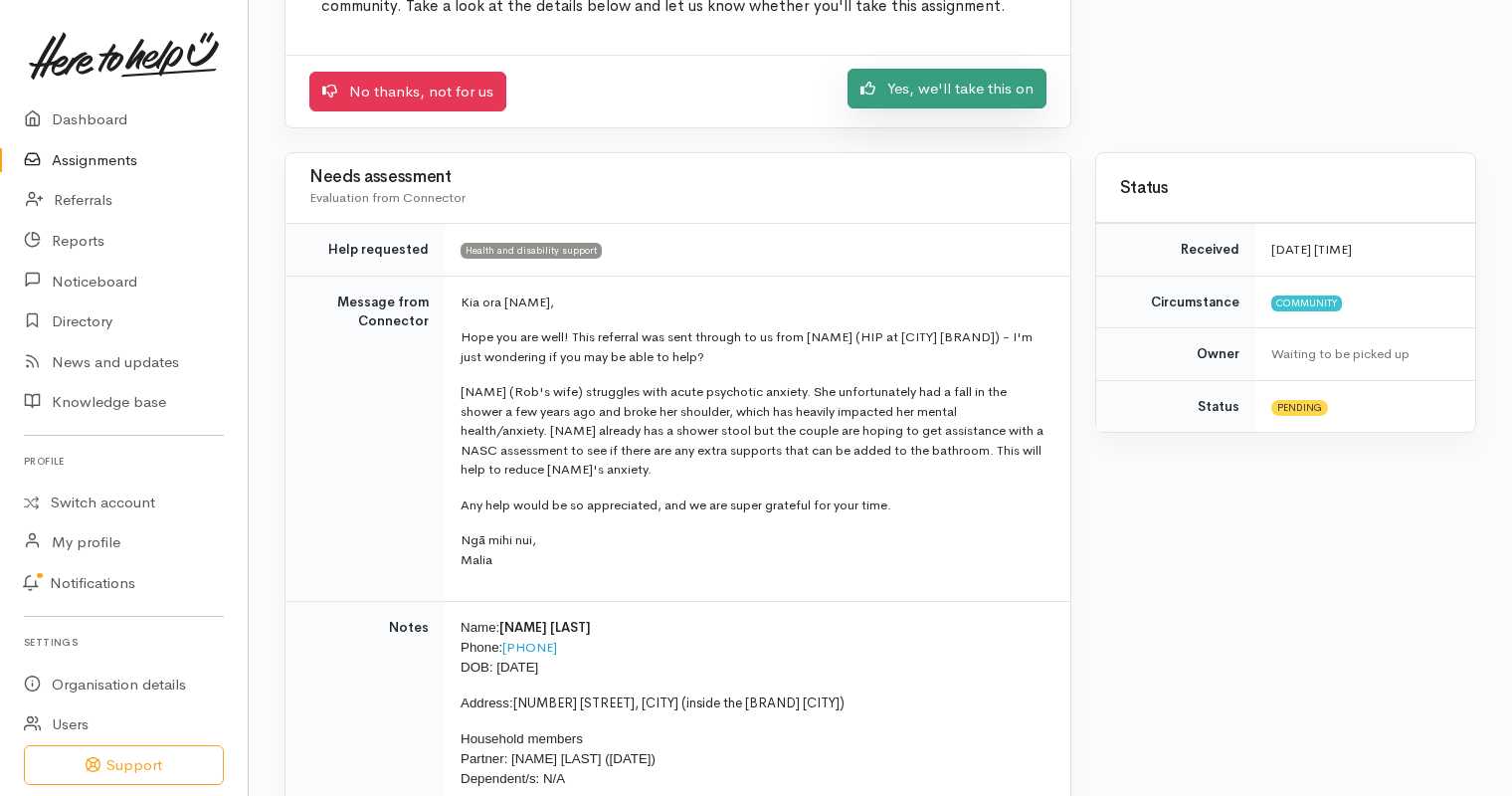 click on "Yes, we'll take this on" at bounding box center [947, 89] 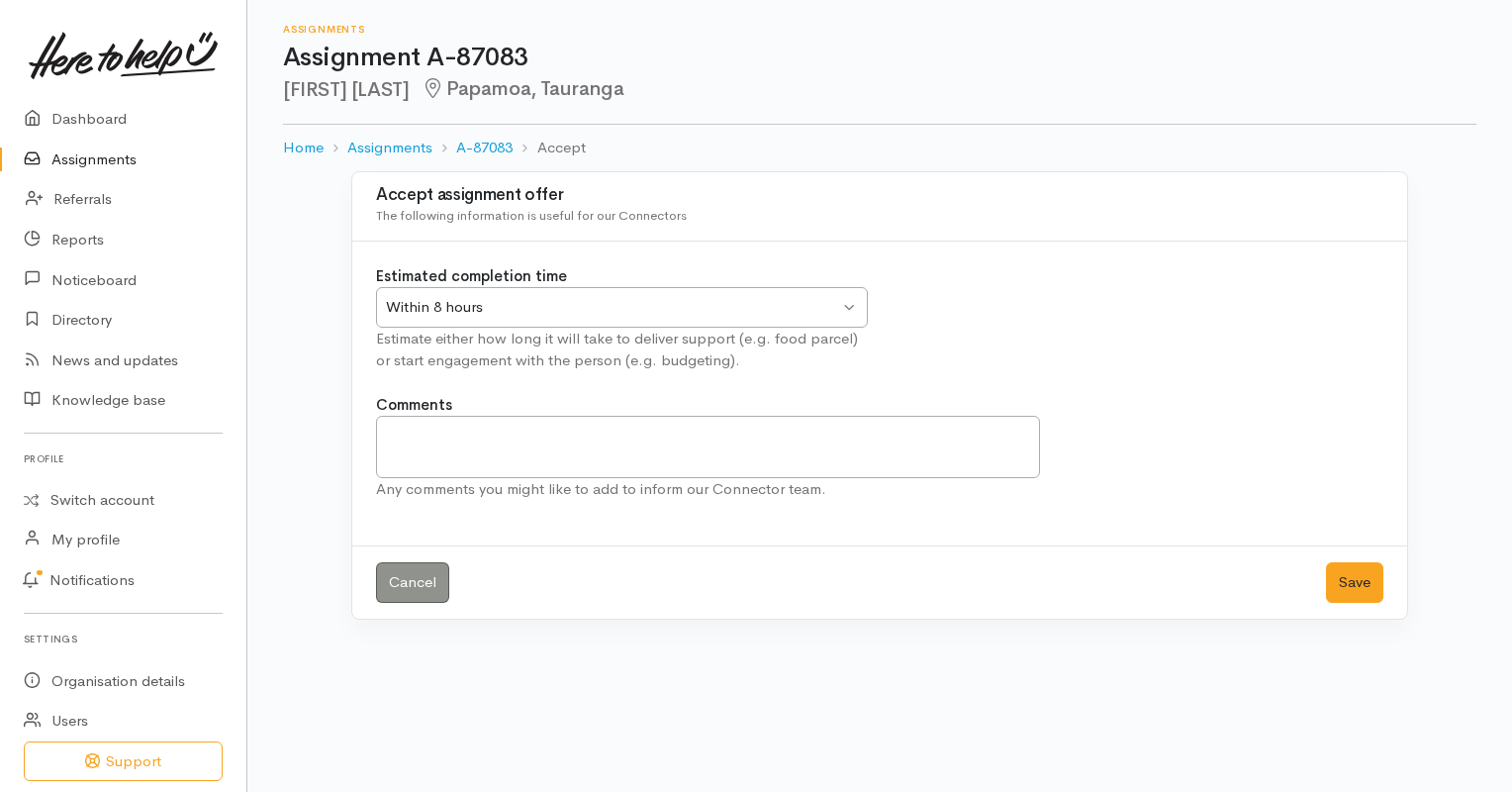 scroll, scrollTop: 0, scrollLeft: 0, axis: both 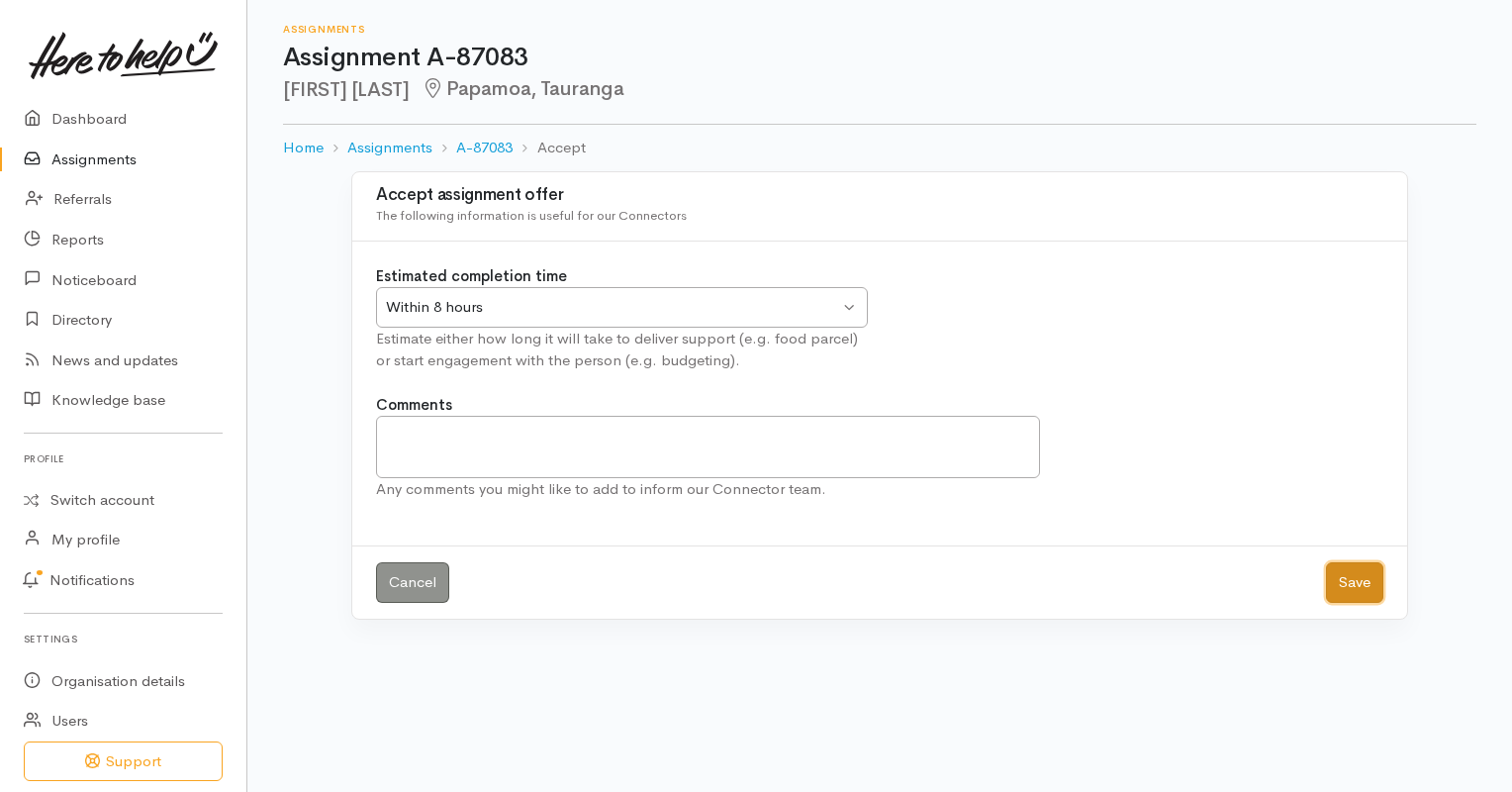 click on "Save" at bounding box center [1355, 582] 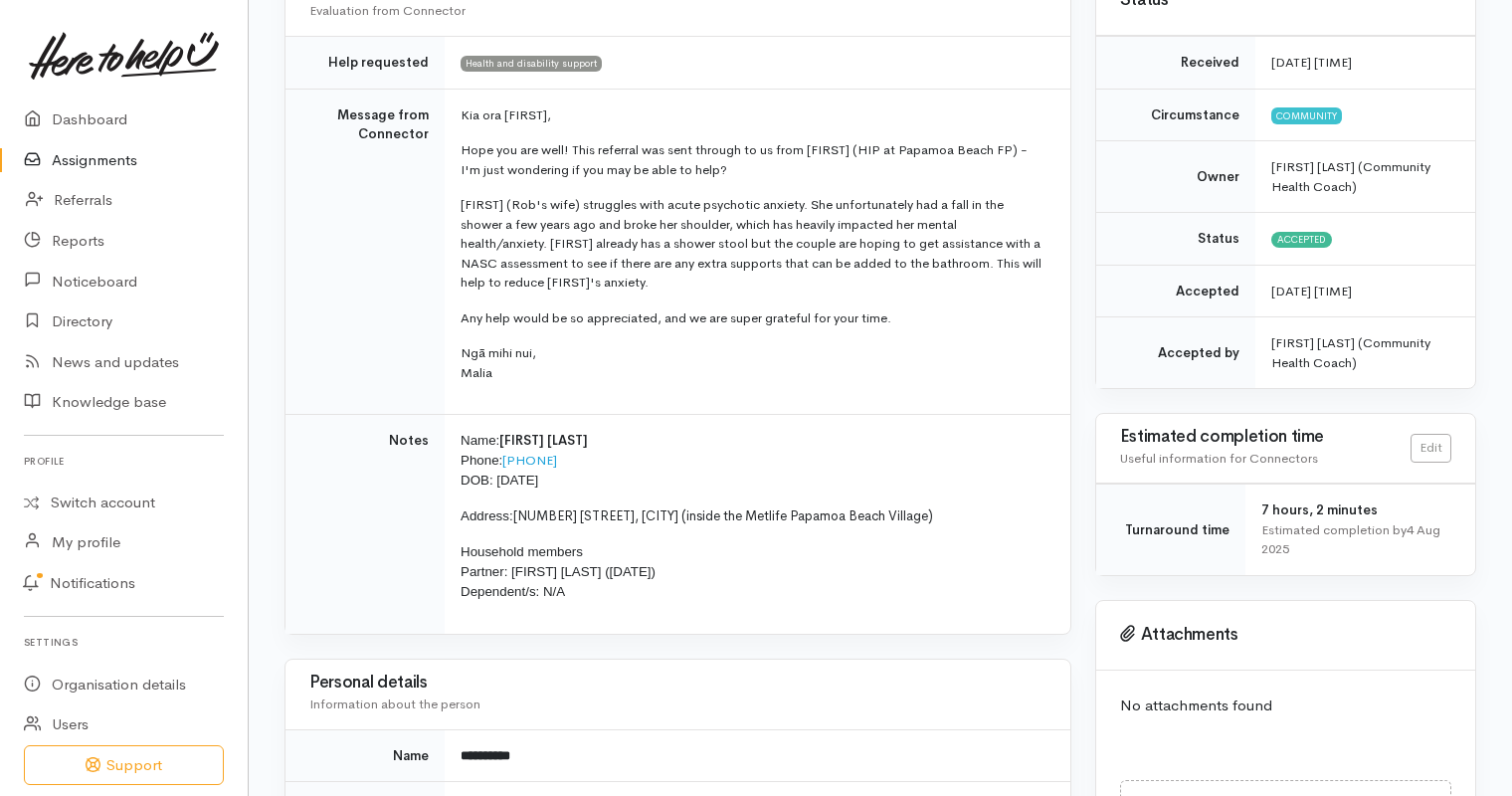 scroll, scrollTop: 0, scrollLeft: 0, axis: both 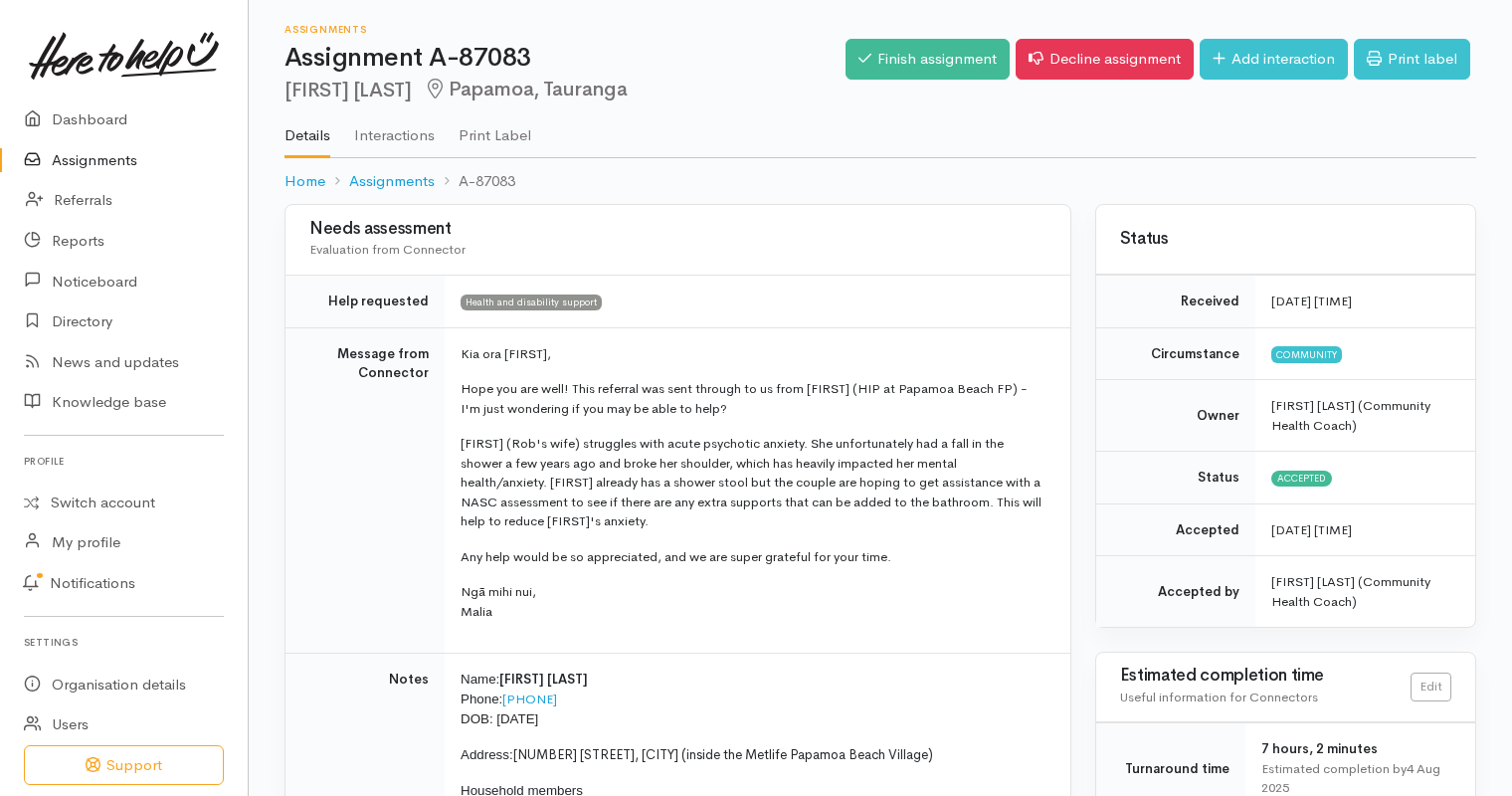 click on "Assignments" at bounding box center [123, 160] 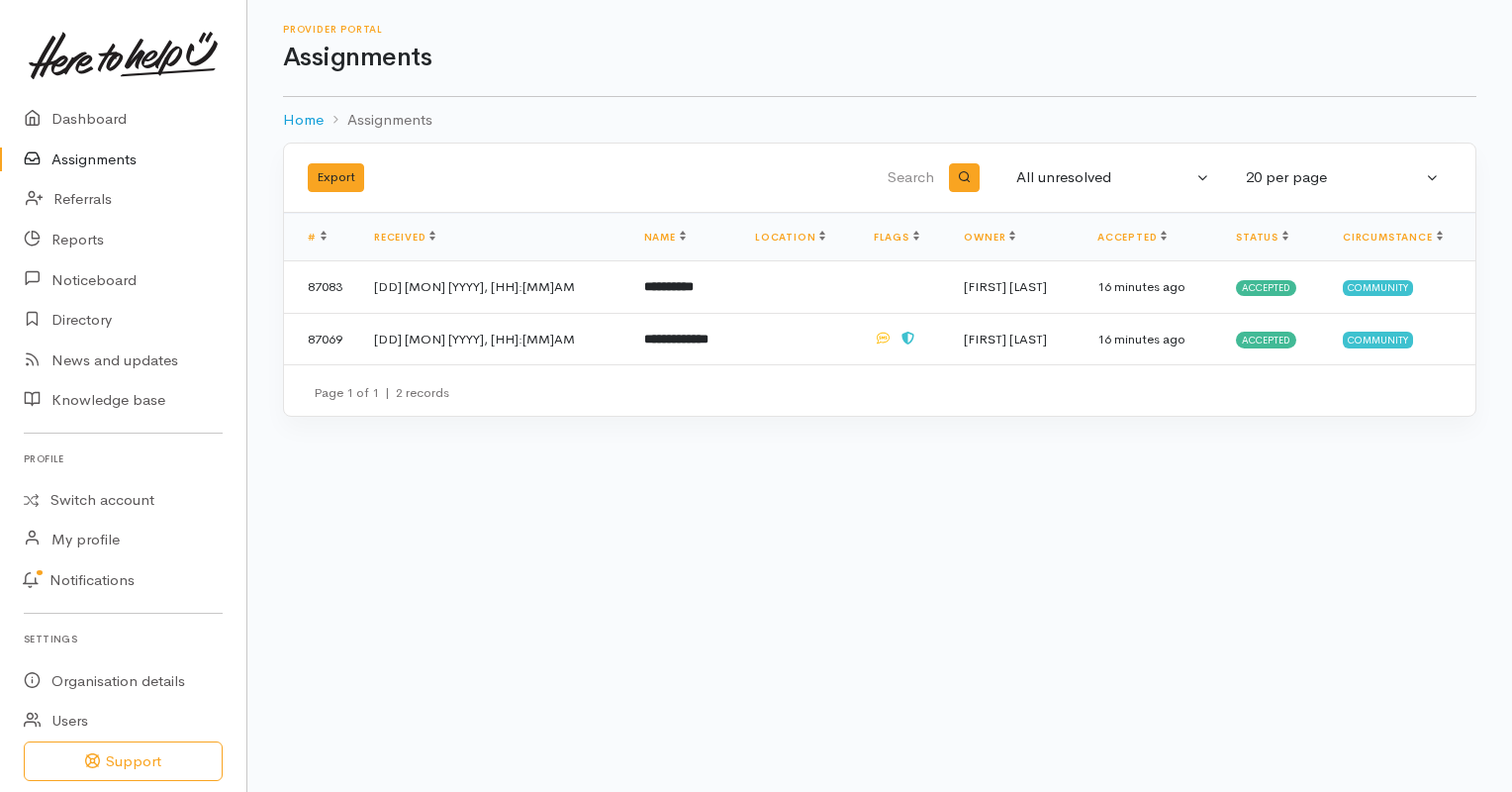 scroll, scrollTop: 0, scrollLeft: 0, axis: both 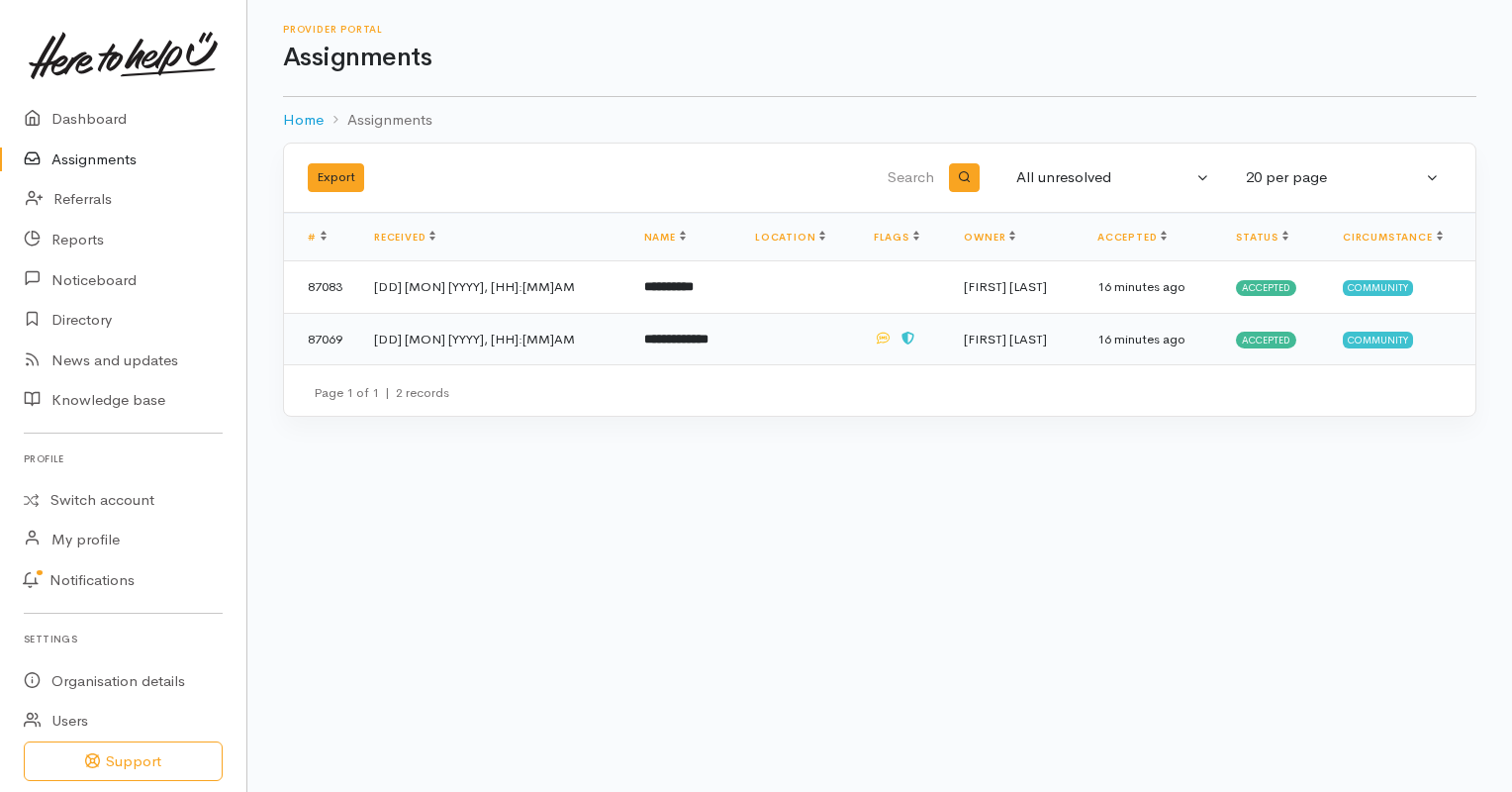 click on "**********" at bounding box center [676, 339] 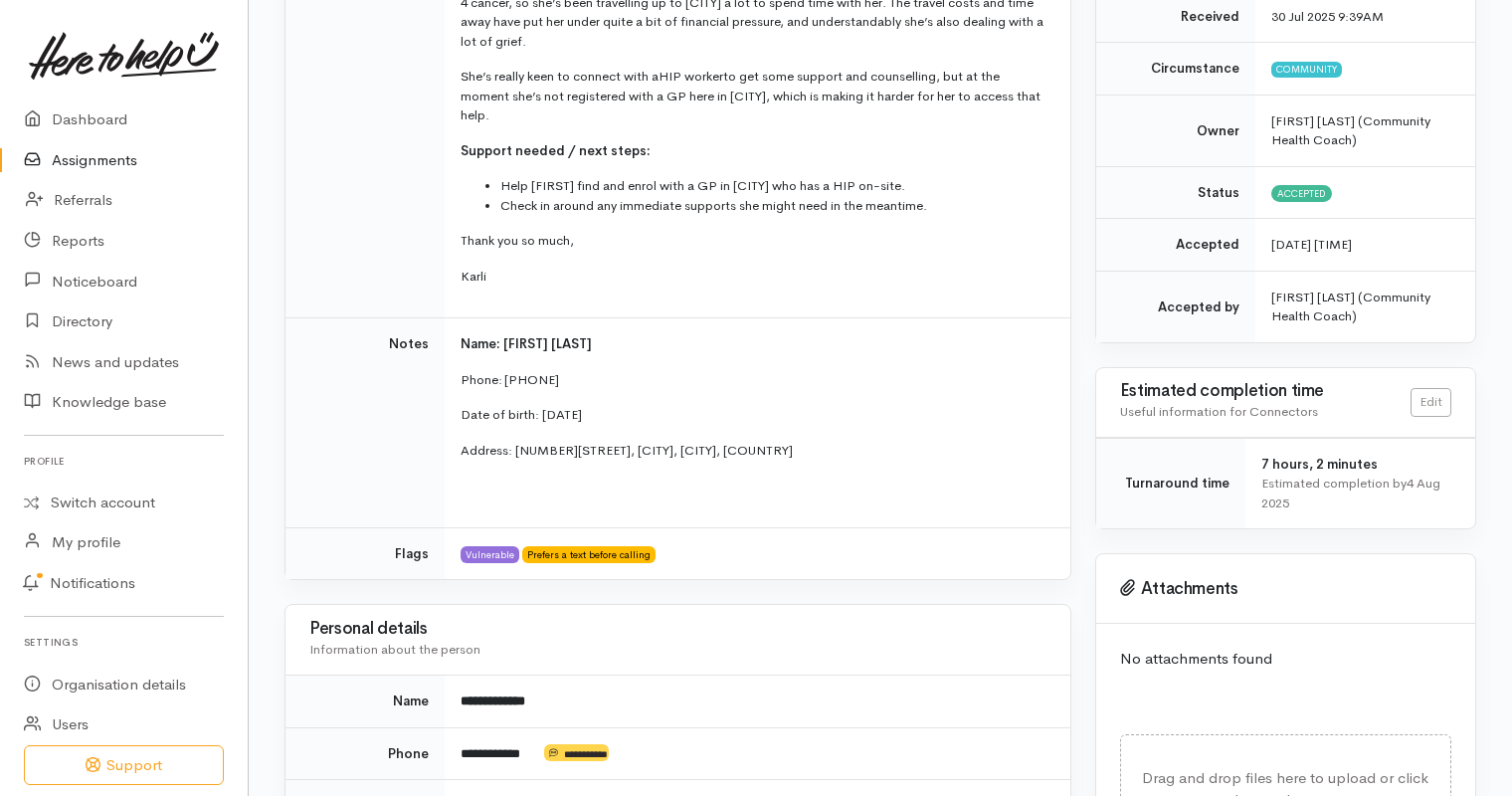 scroll, scrollTop: 0, scrollLeft: 0, axis: both 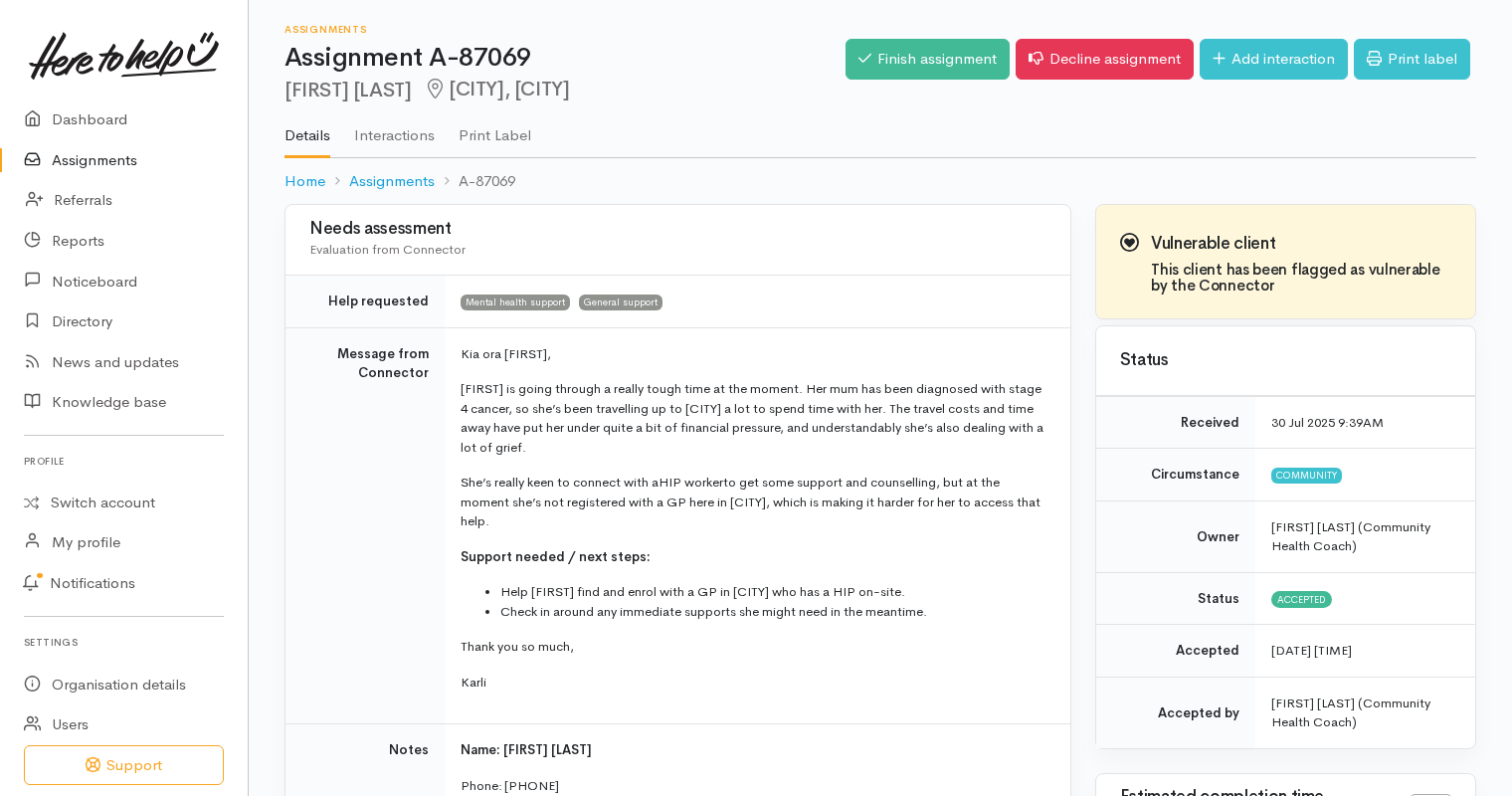 click on "Assignments" at bounding box center [123, 160] 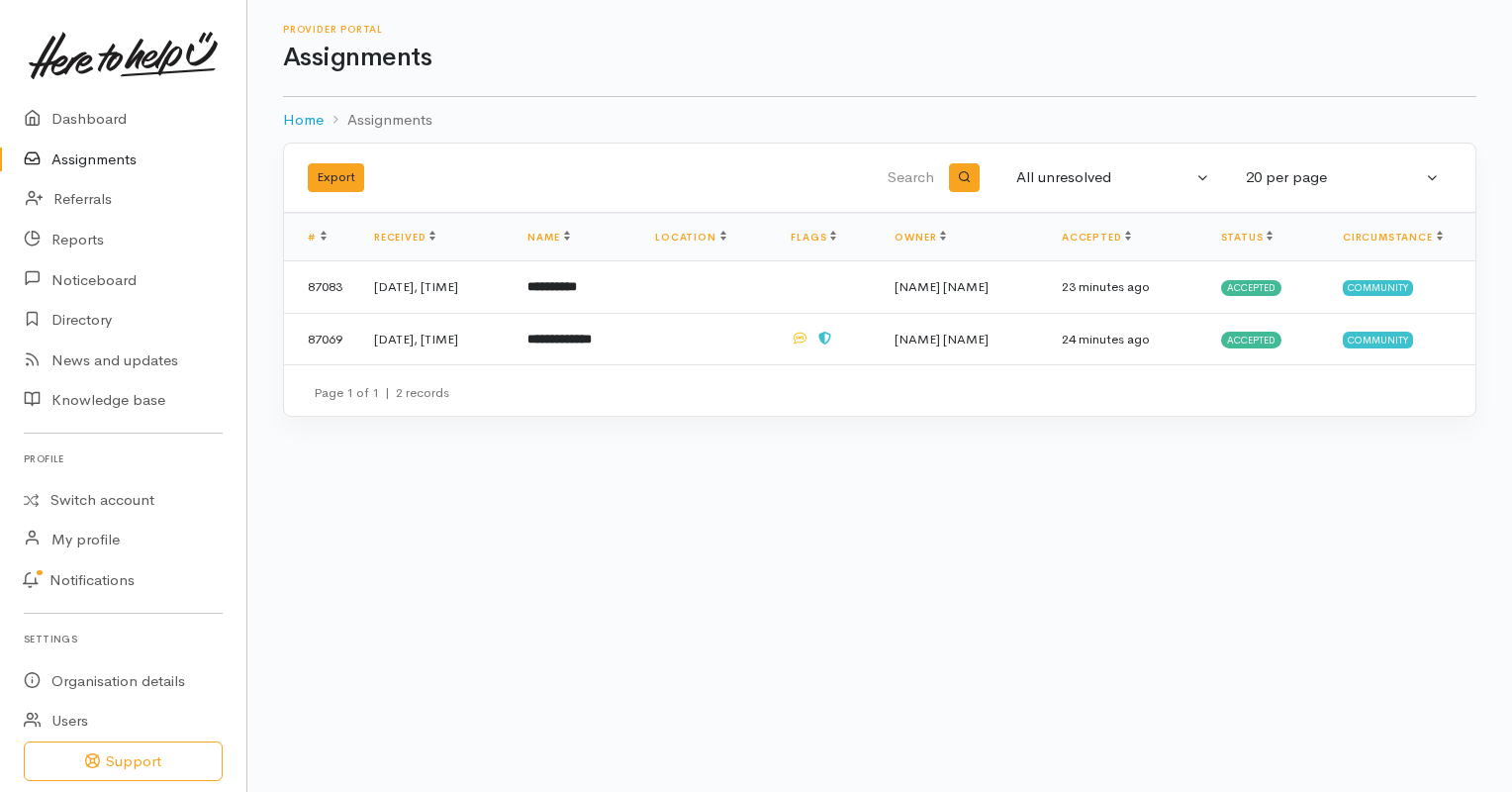scroll, scrollTop: 0, scrollLeft: 0, axis: both 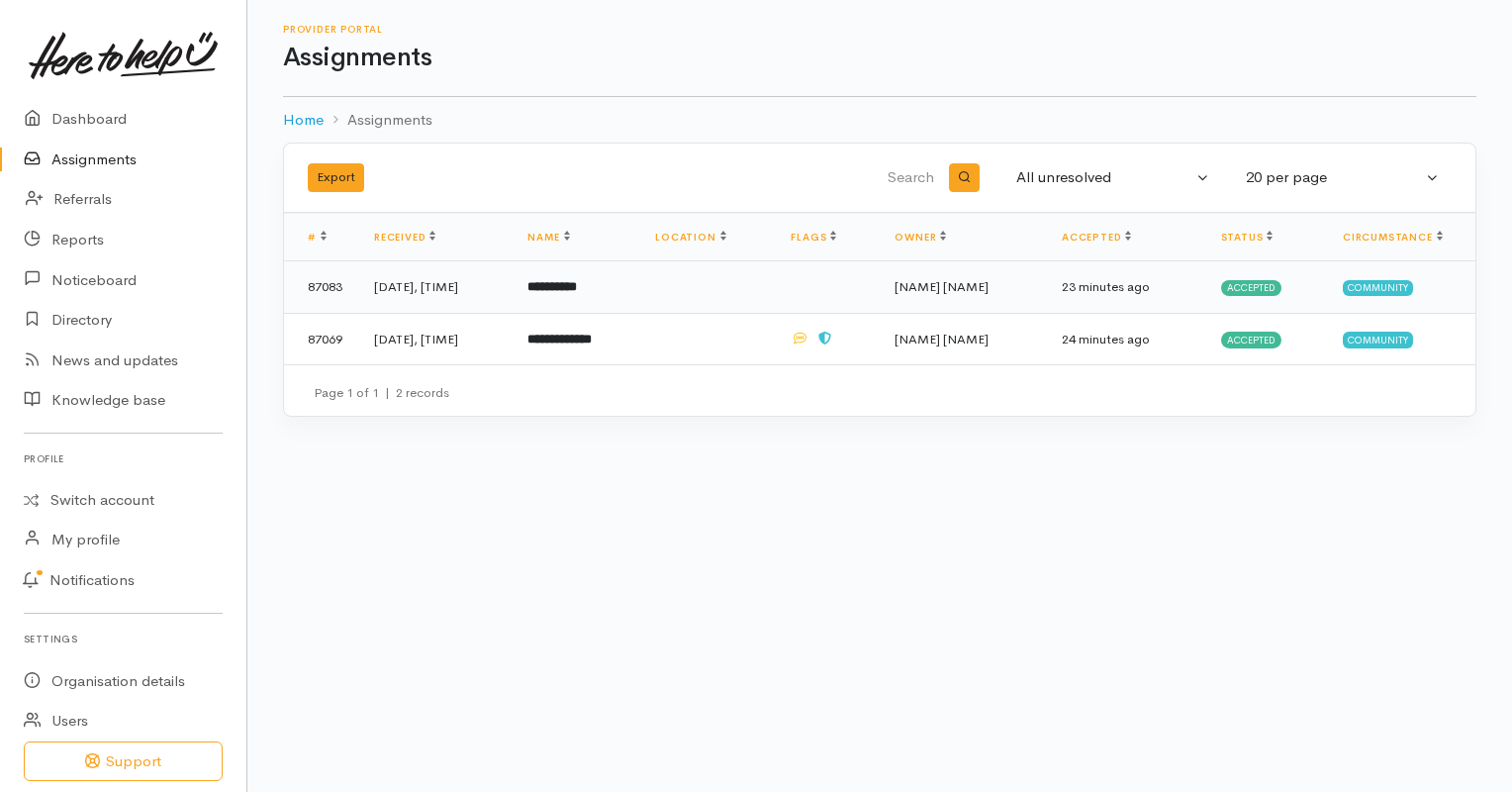 click on "**********" at bounding box center (552, 286) 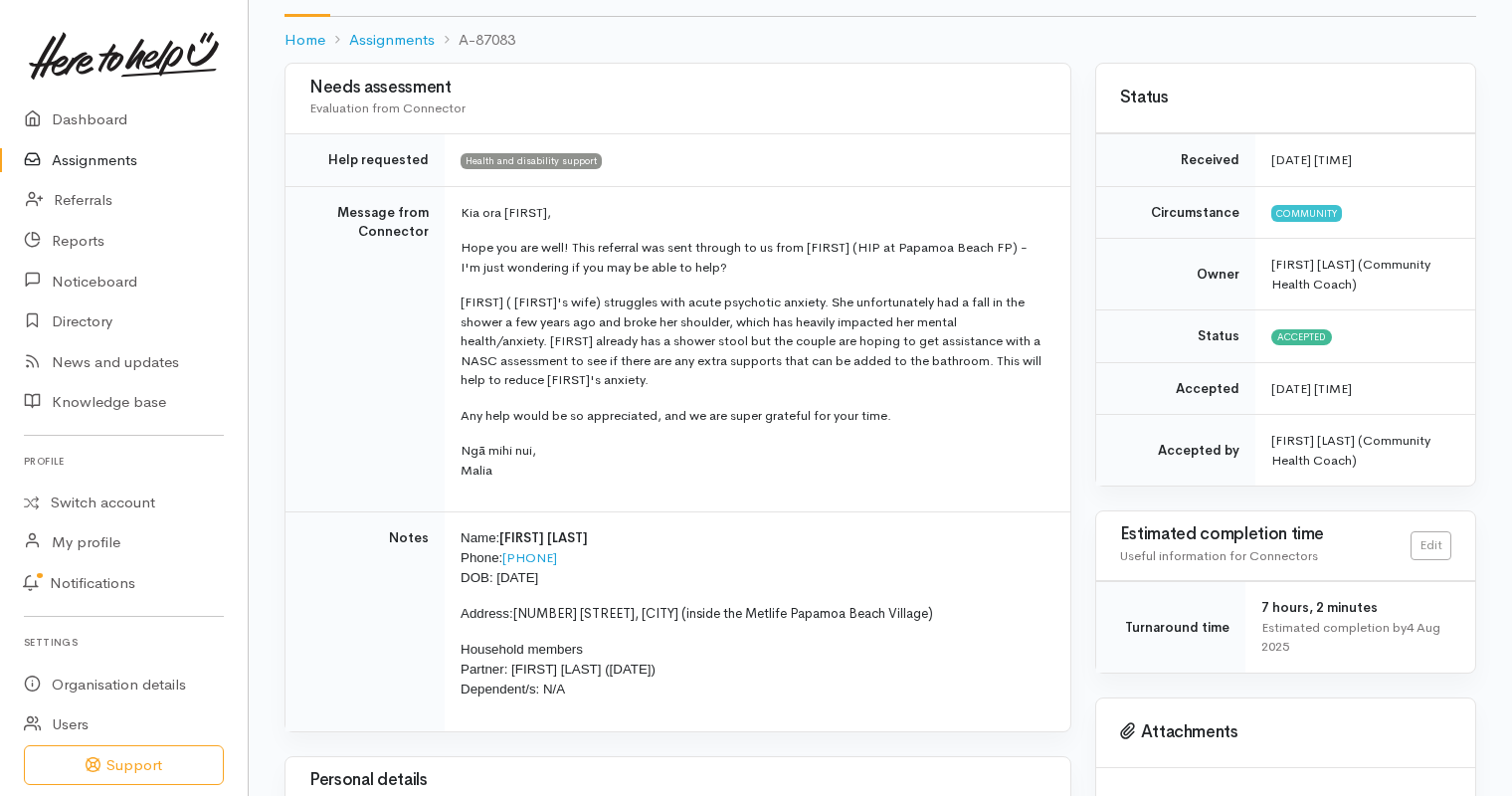scroll, scrollTop: 169, scrollLeft: 0, axis: vertical 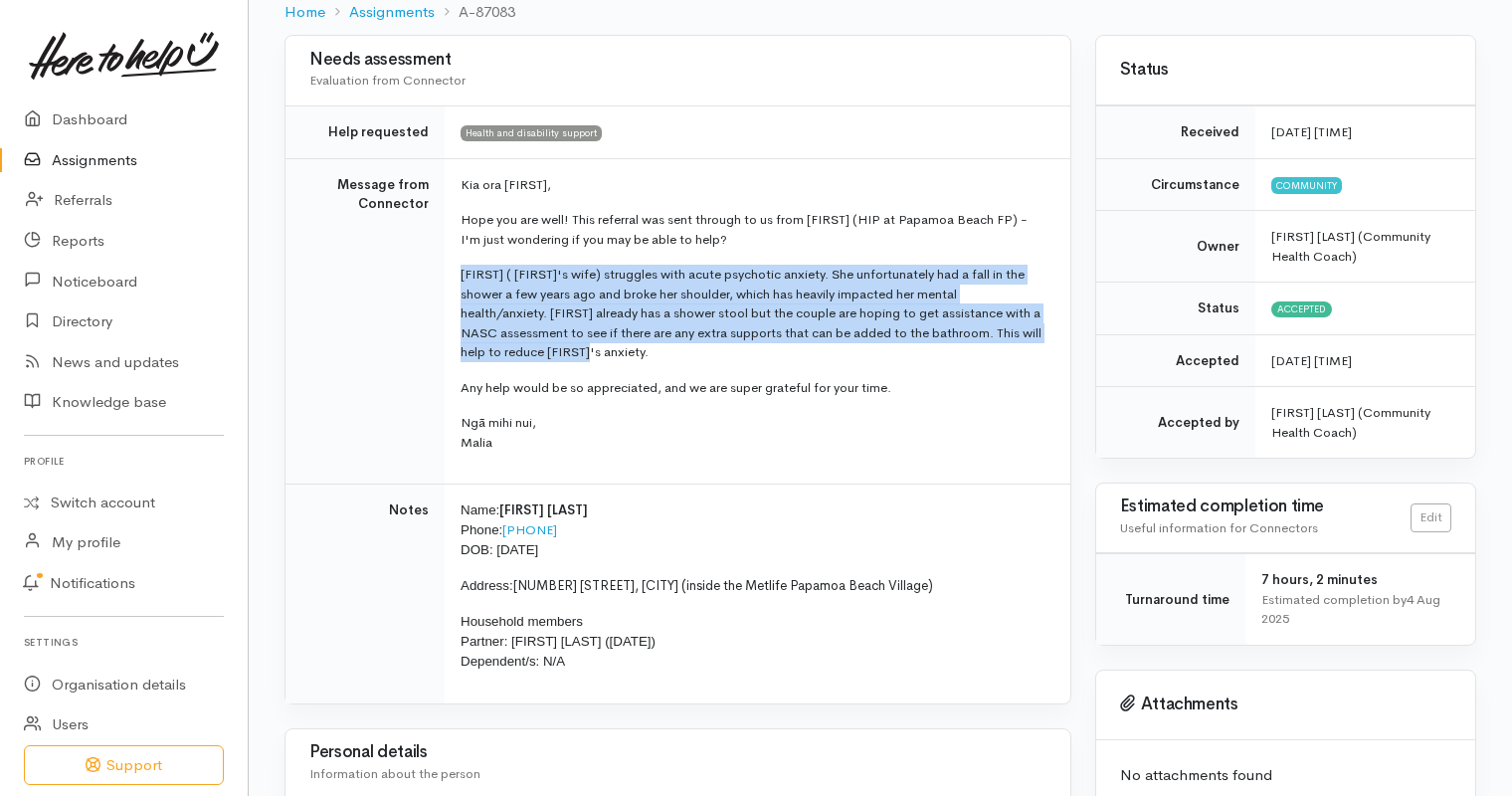 drag, startPoint x: 463, startPoint y: 269, endPoint x: 786, endPoint y: 350, distance: 333.0015 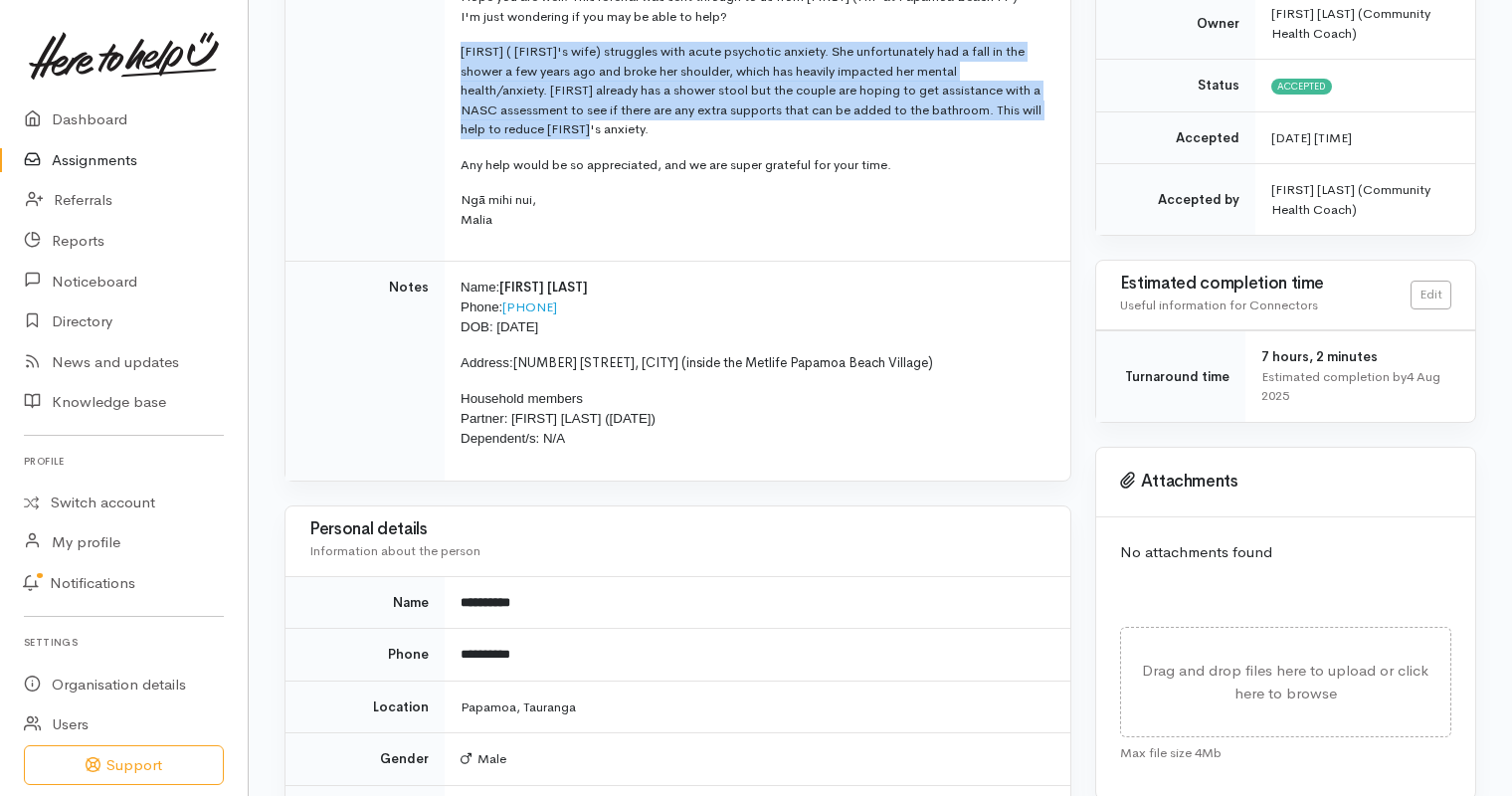 scroll, scrollTop: 393, scrollLeft: 0, axis: vertical 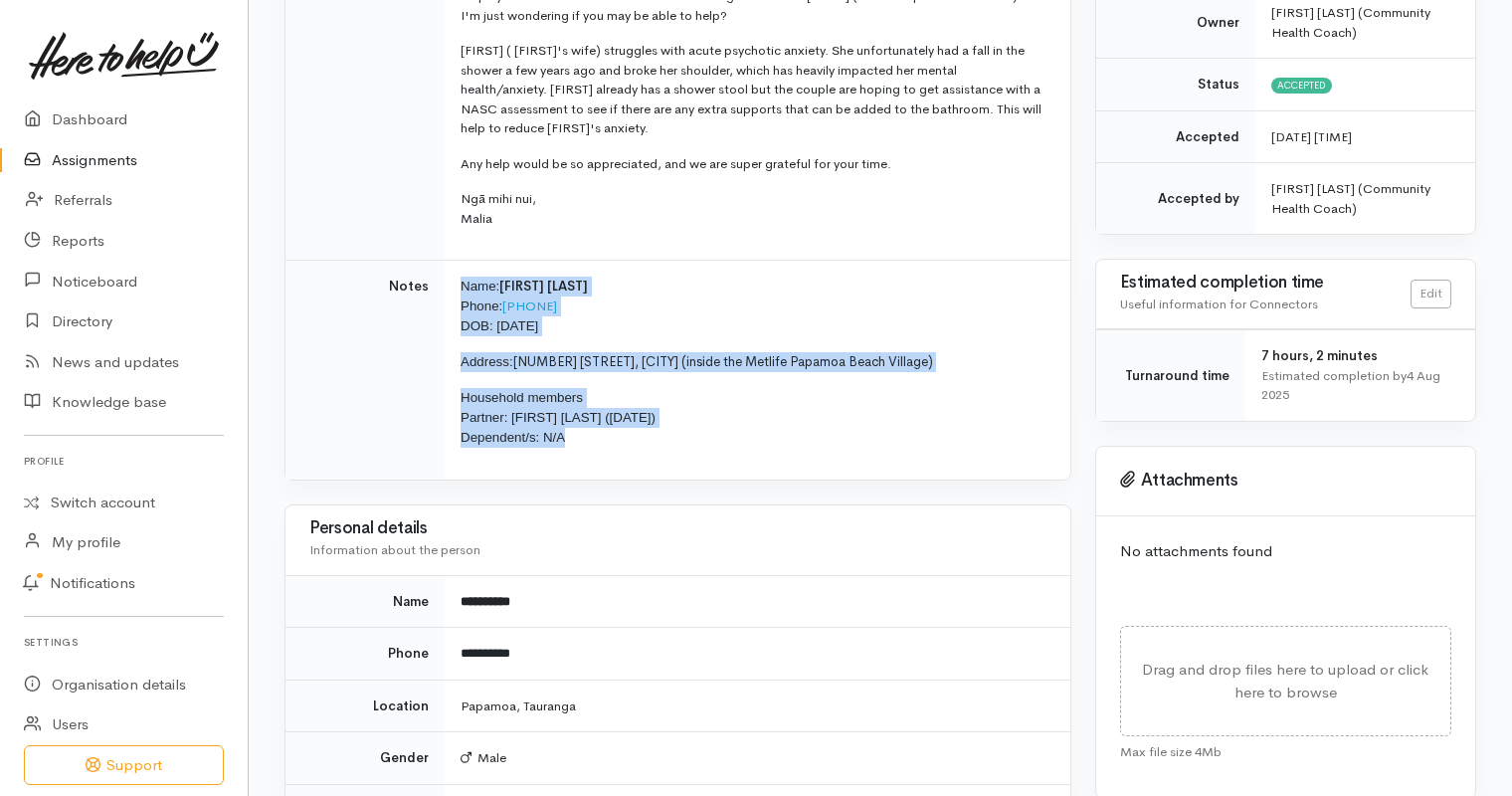 drag, startPoint x: 461, startPoint y: 281, endPoint x: 644, endPoint y: 440, distance: 242.42525 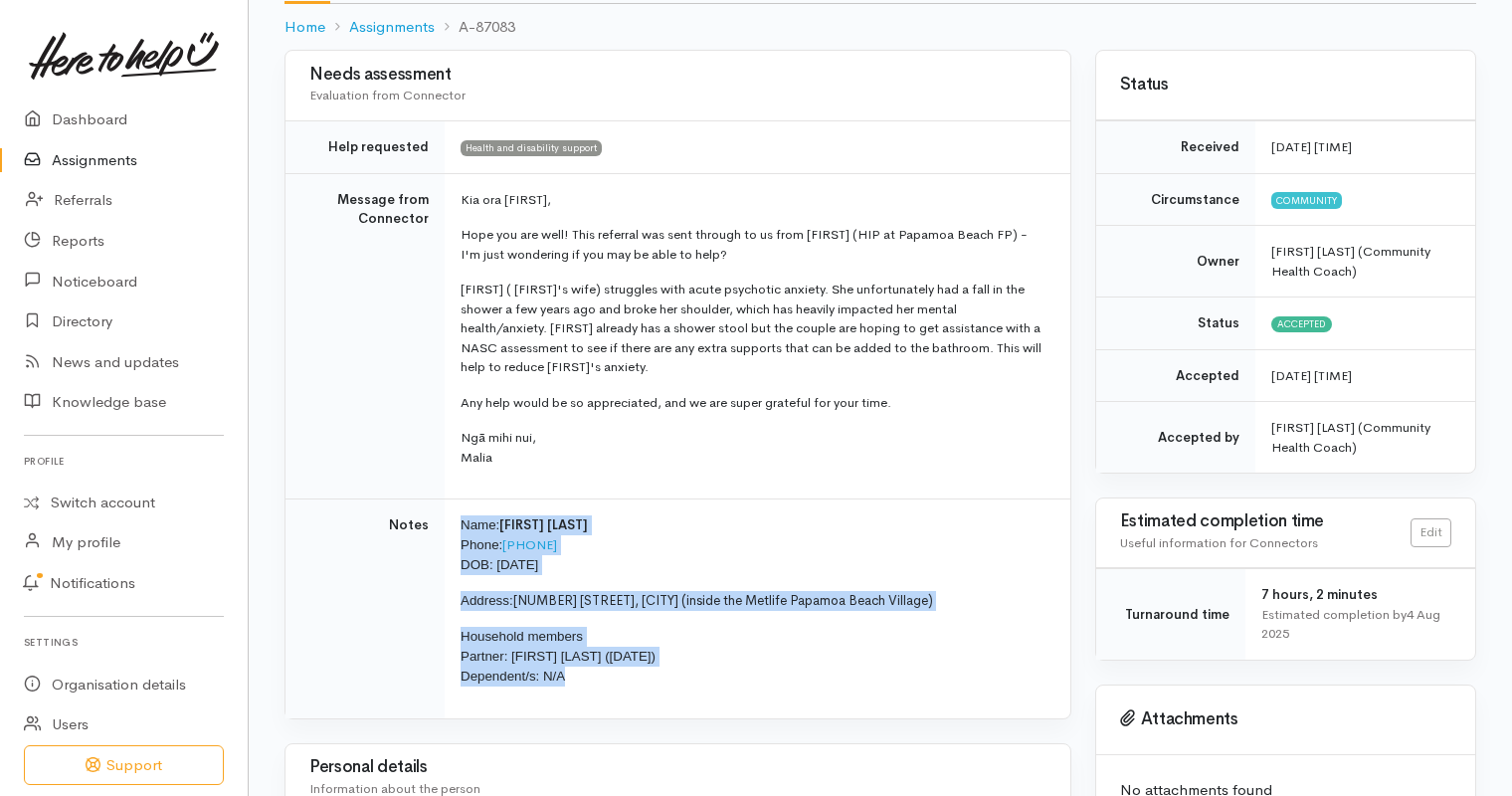 scroll, scrollTop: 0, scrollLeft: 0, axis: both 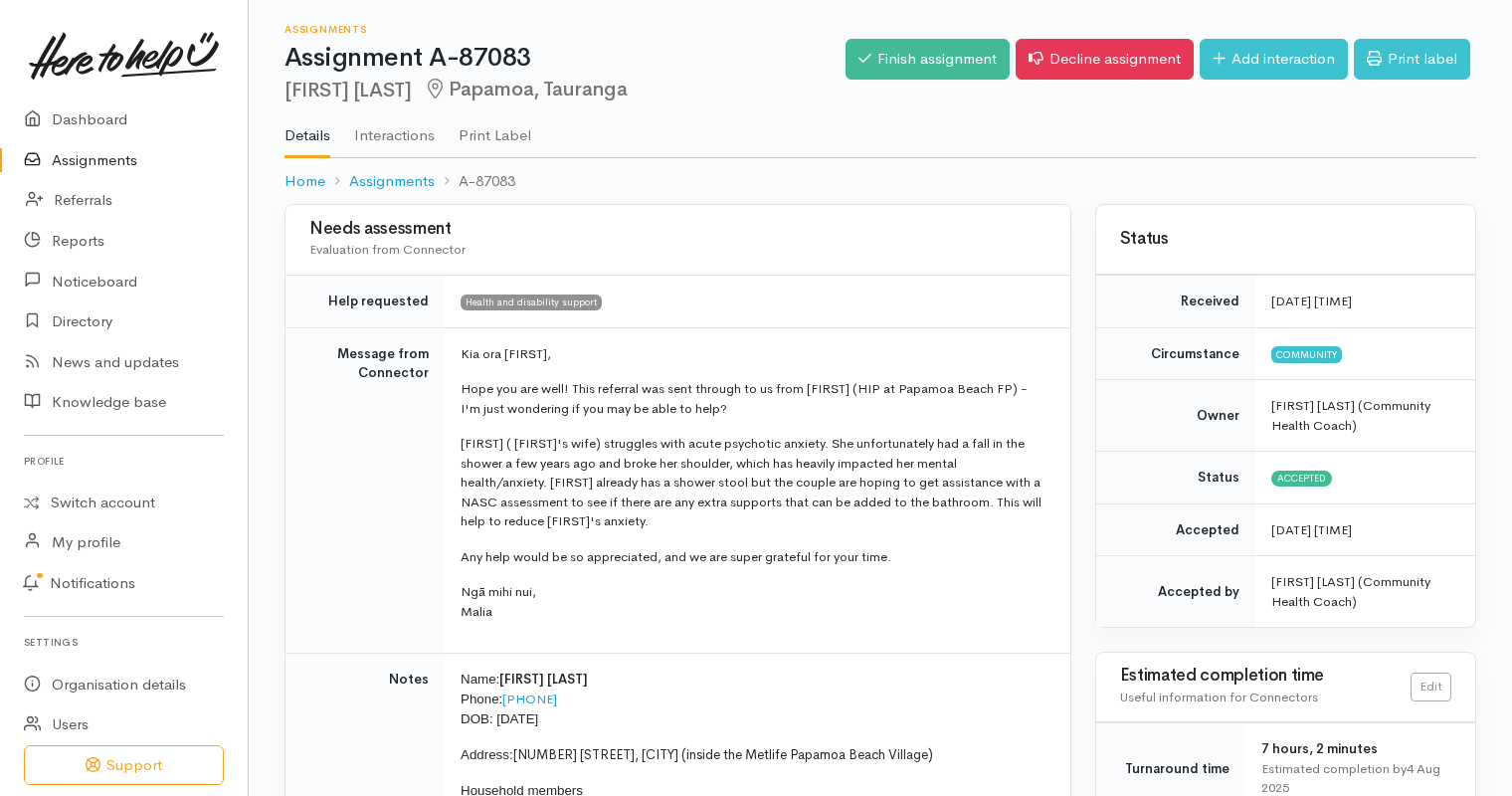 click on "Kia ora Ella," at bounding box center [753, 354] 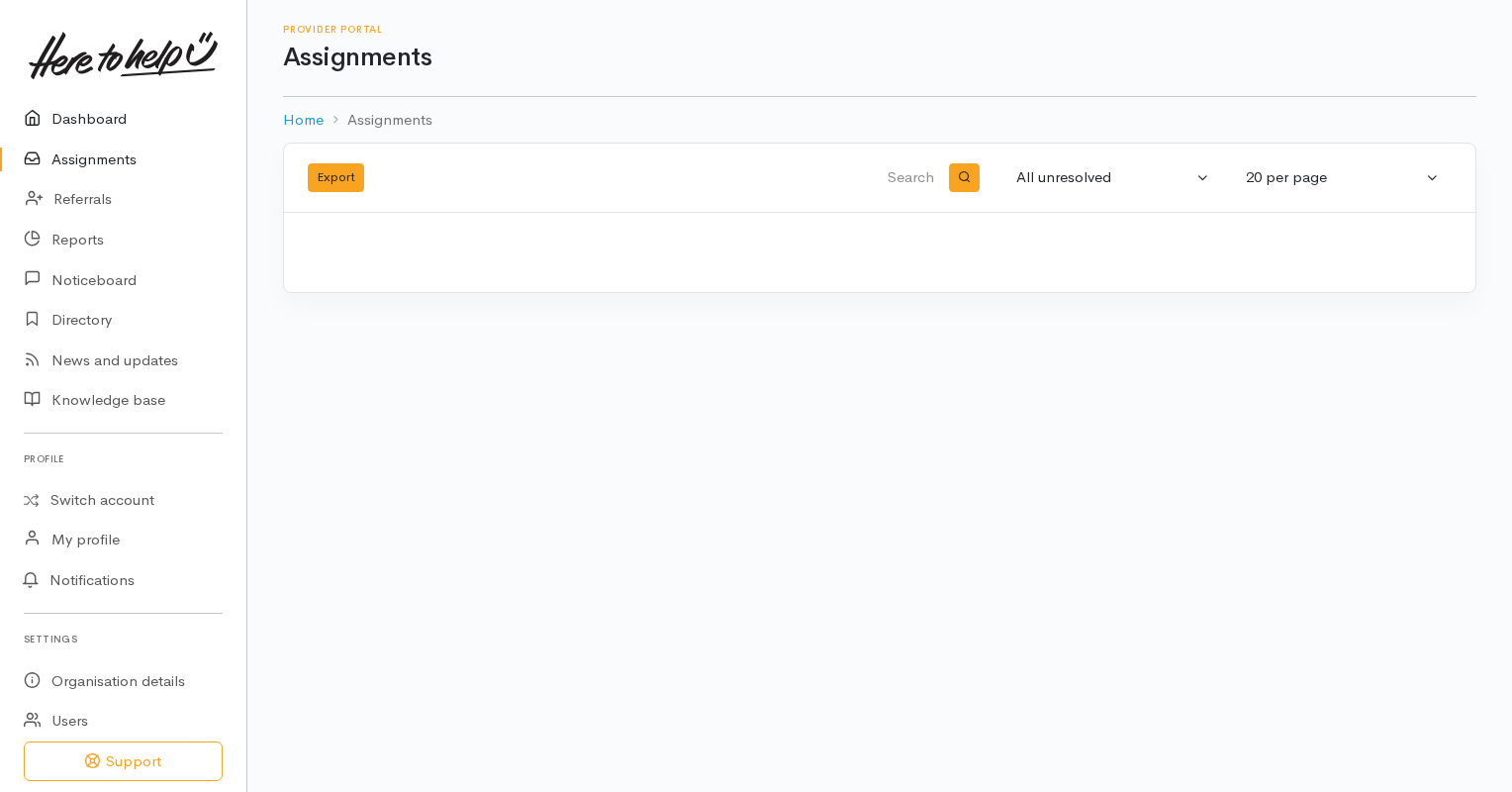 scroll, scrollTop: 0, scrollLeft: 0, axis: both 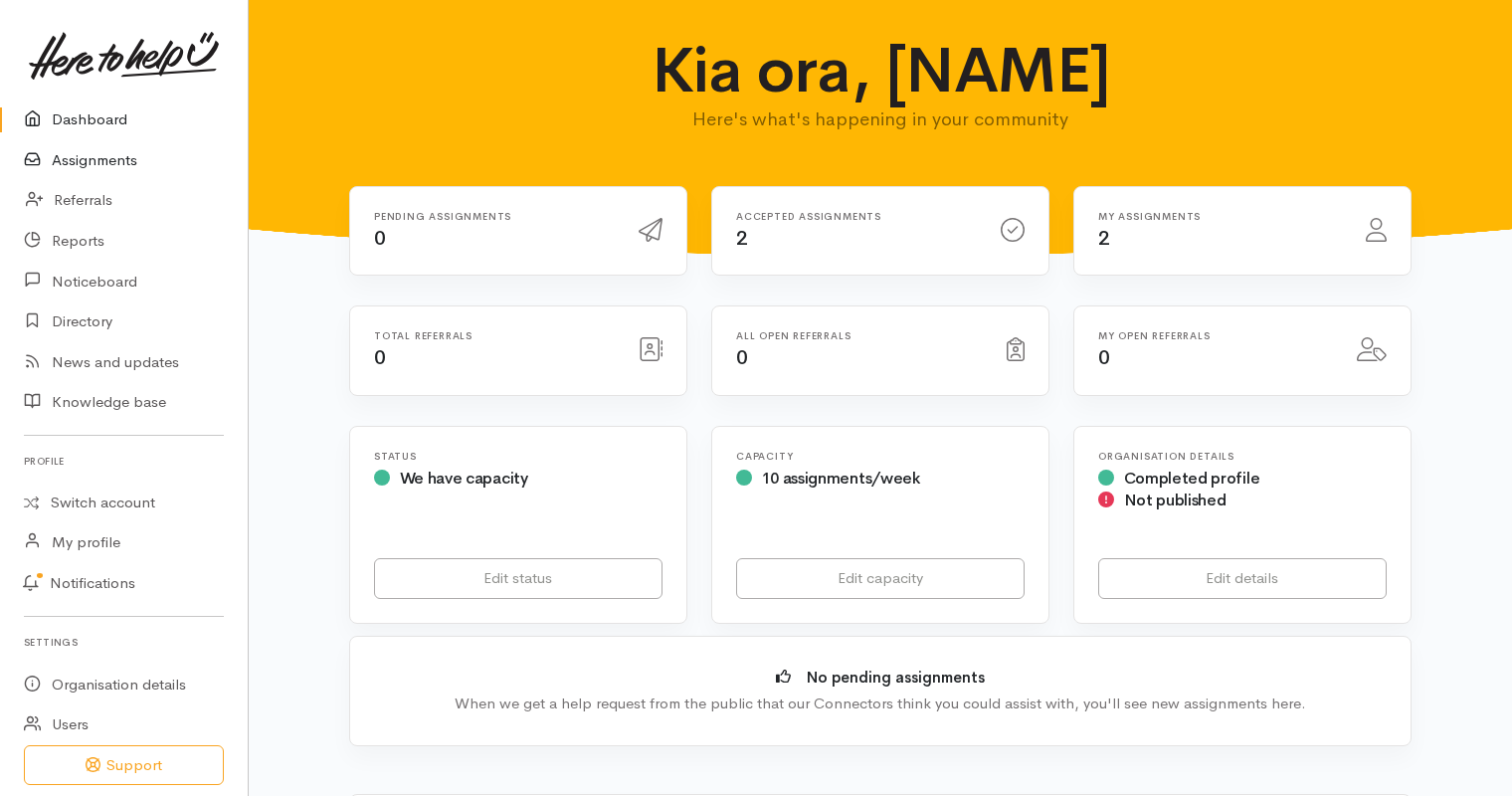 click on "Assignments" at bounding box center (123, 160) 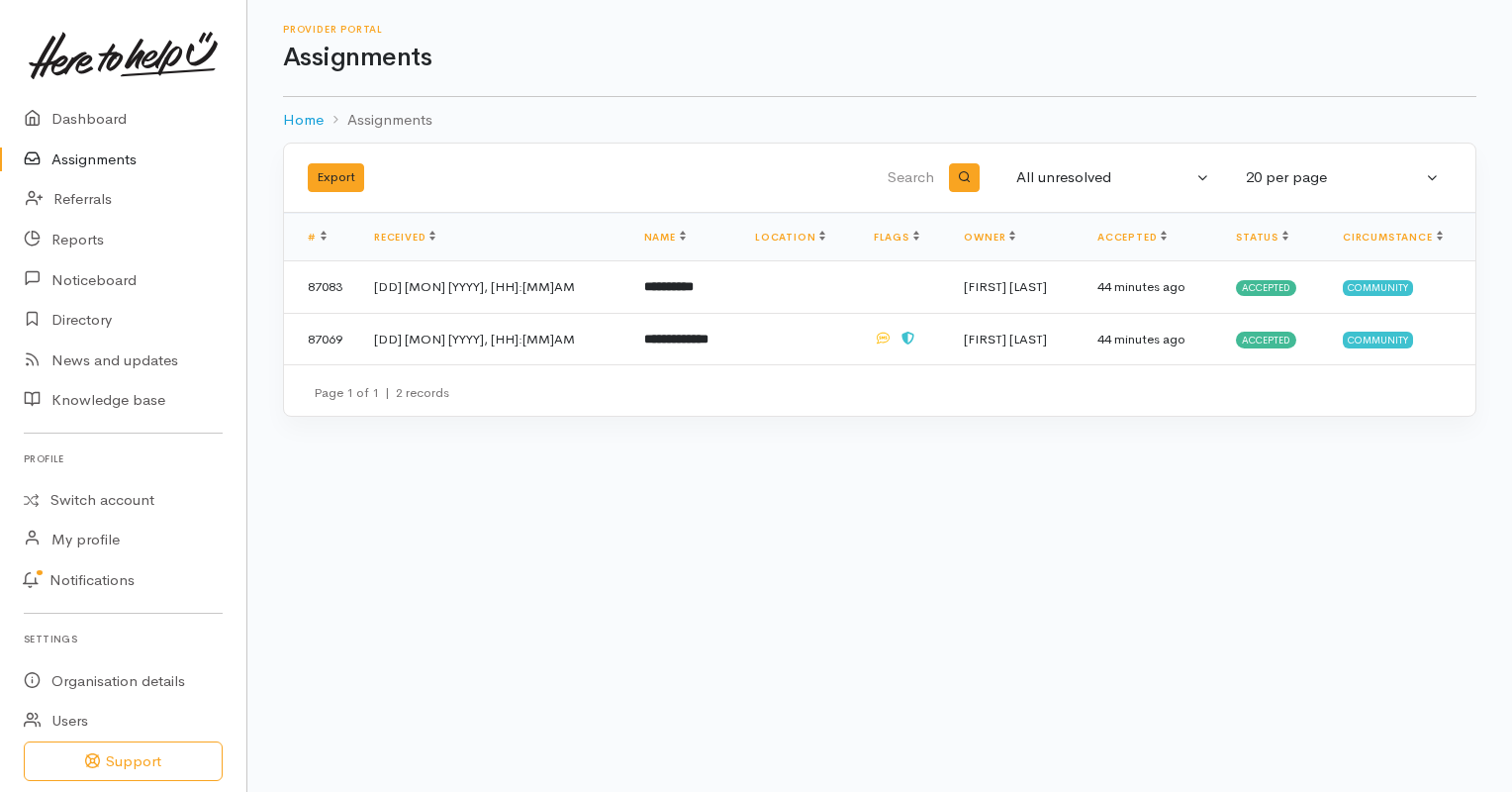 scroll, scrollTop: 0, scrollLeft: 0, axis: both 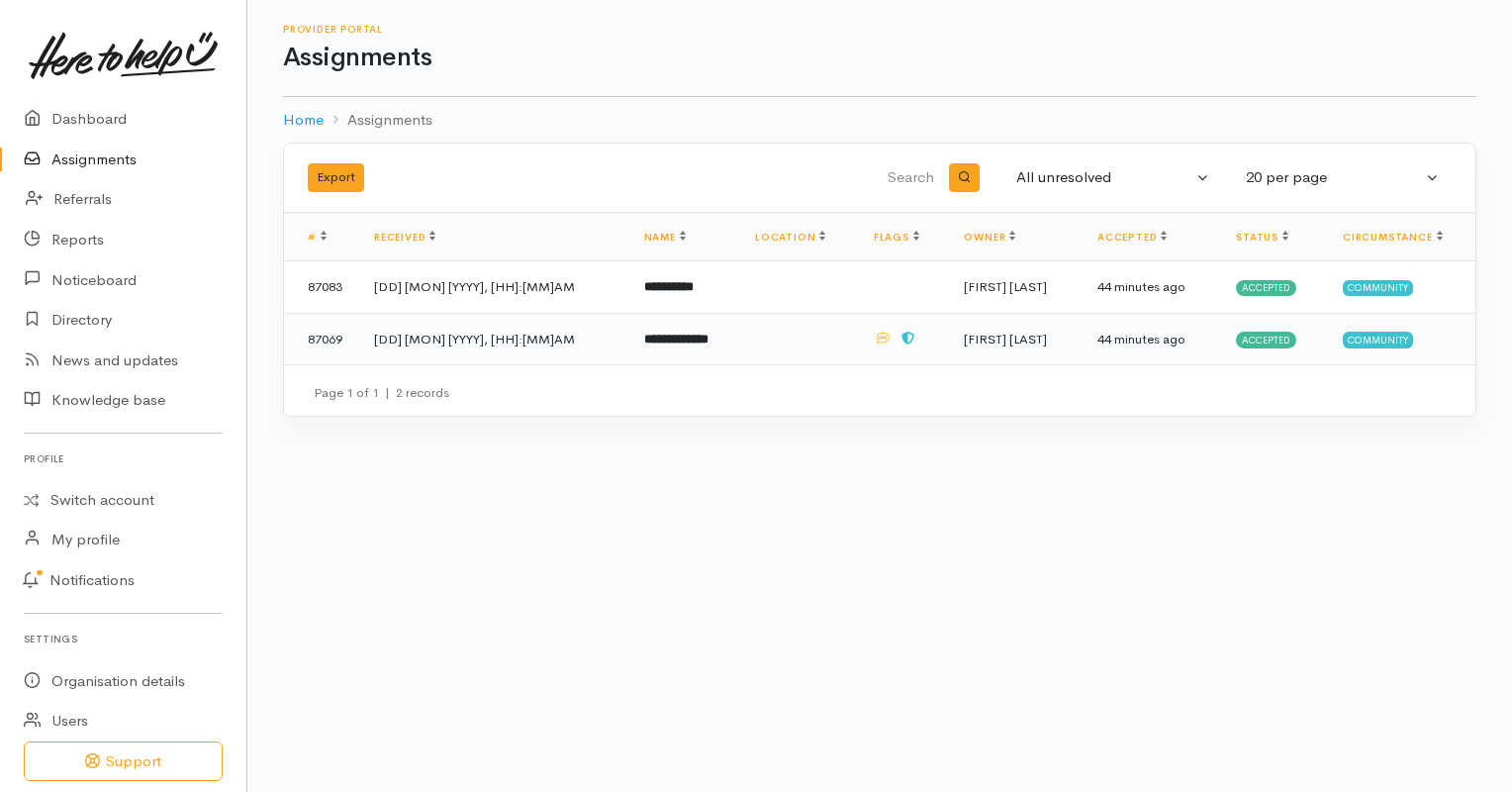 click on "**********" at bounding box center [676, 339] 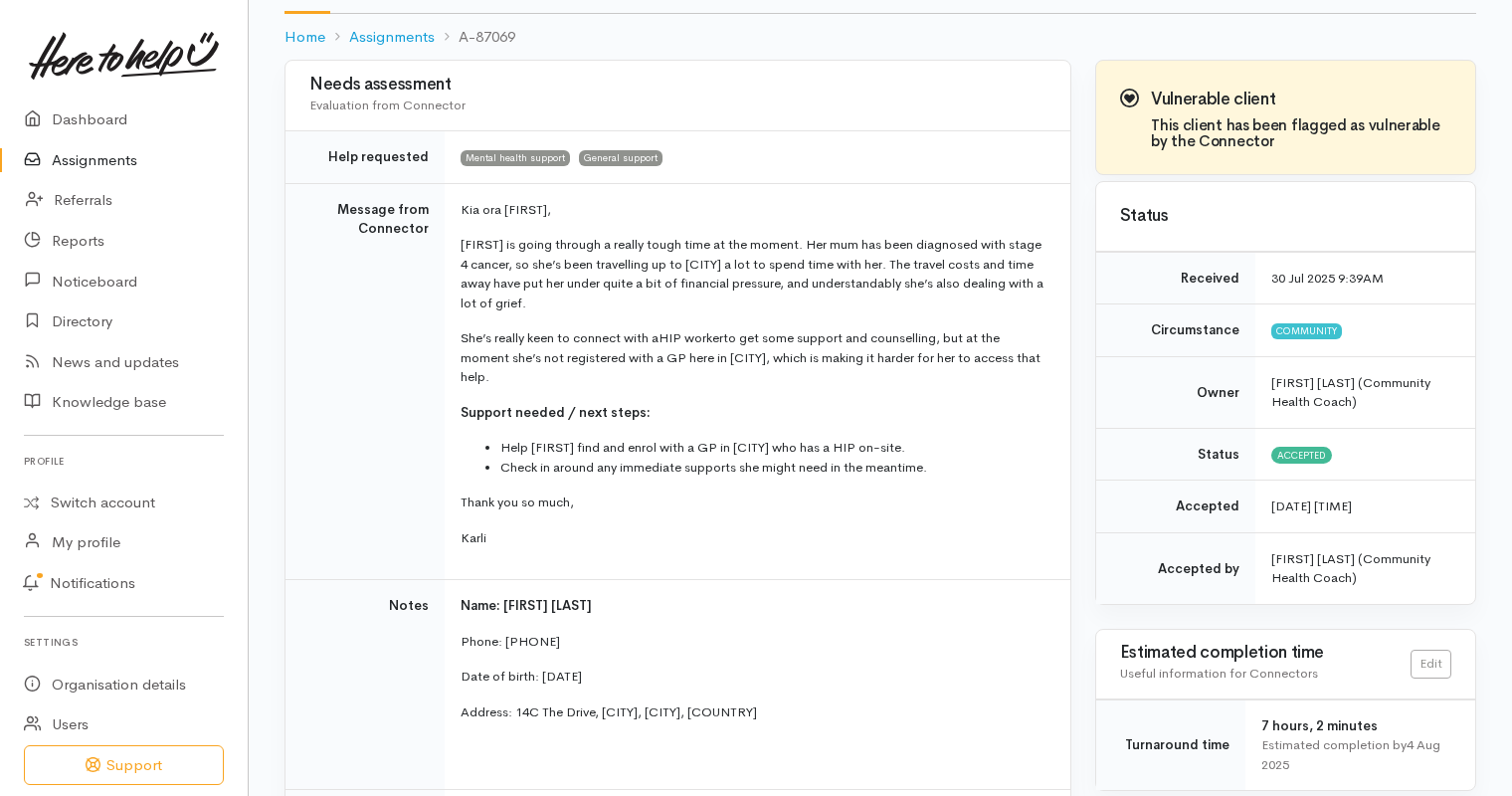 scroll, scrollTop: 143, scrollLeft: 0, axis: vertical 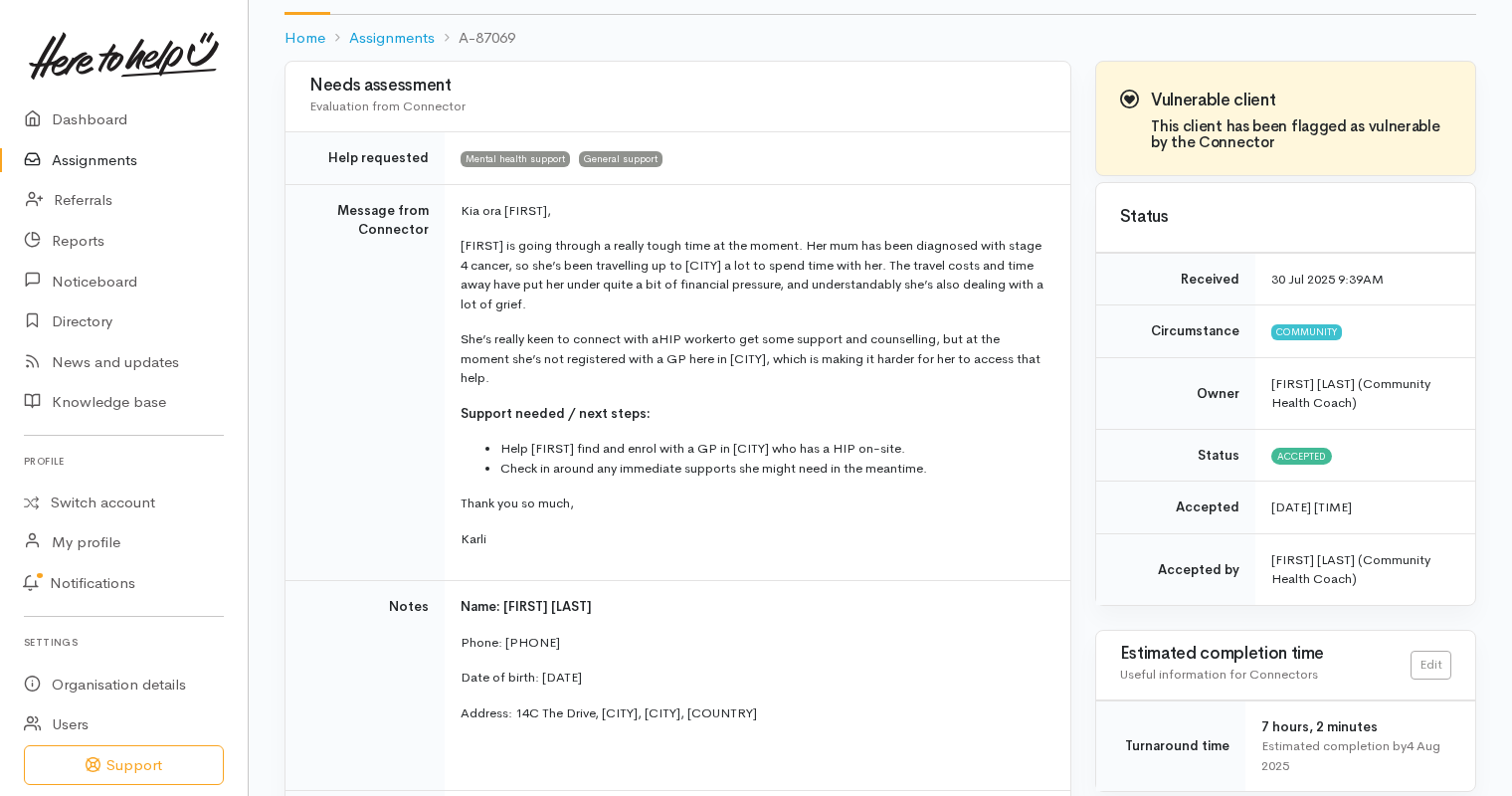 drag, startPoint x: 461, startPoint y: 239, endPoint x: 1008, endPoint y: 444, distance: 584.1524 